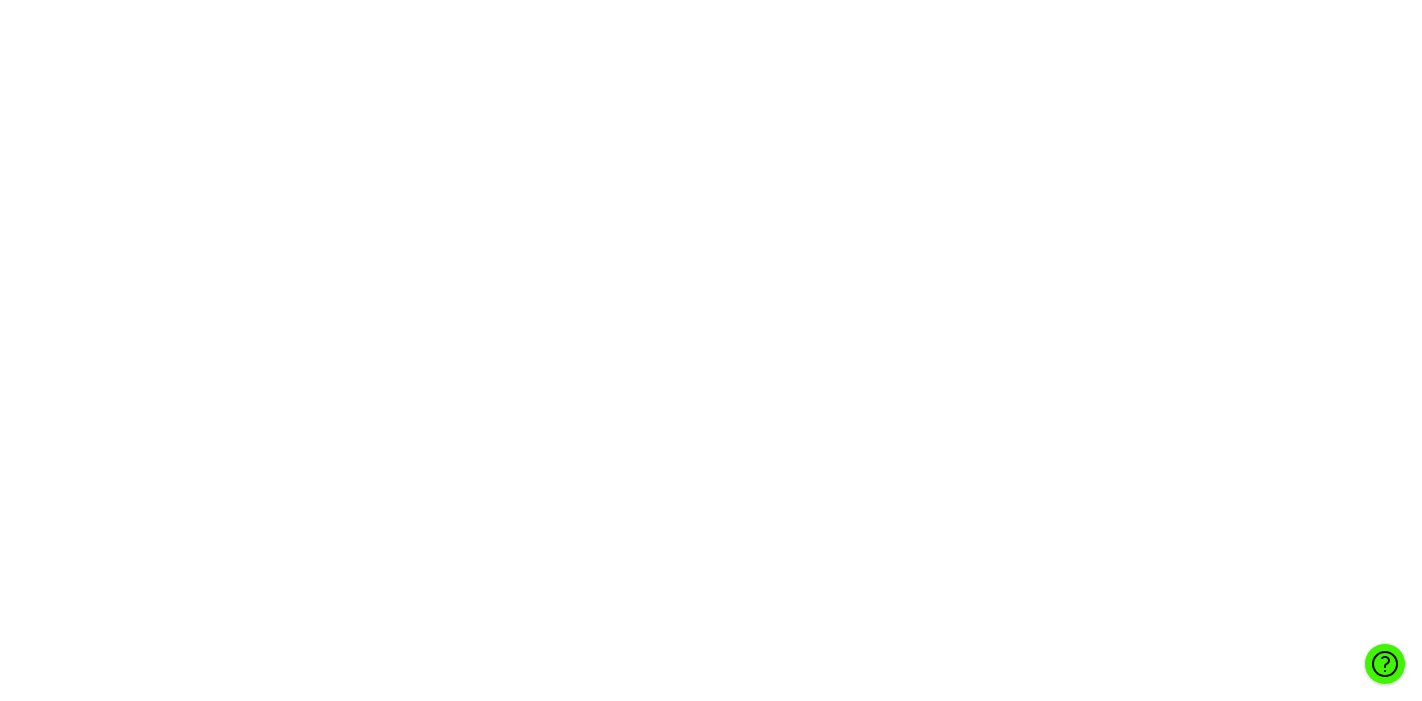 scroll, scrollTop: 0, scrollLeft: 0, axis: both 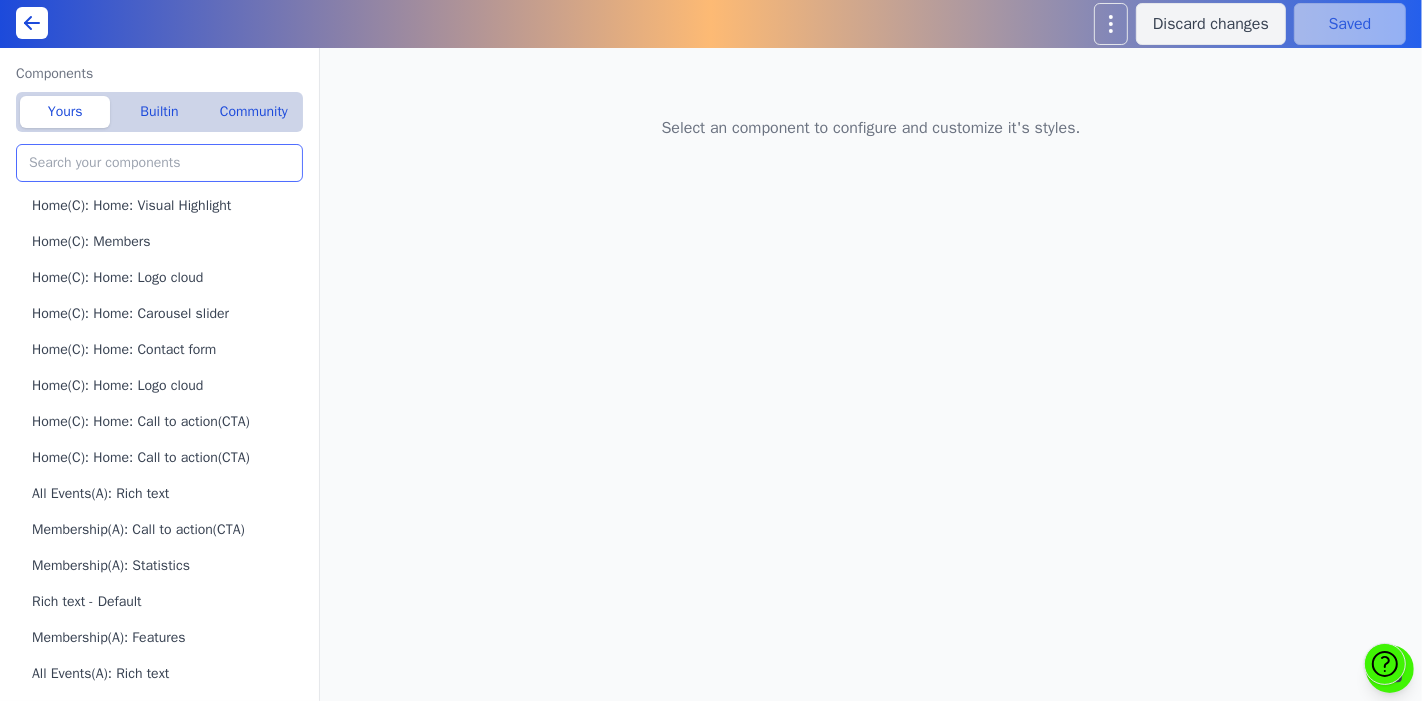 click at bounding box center [159, 163] 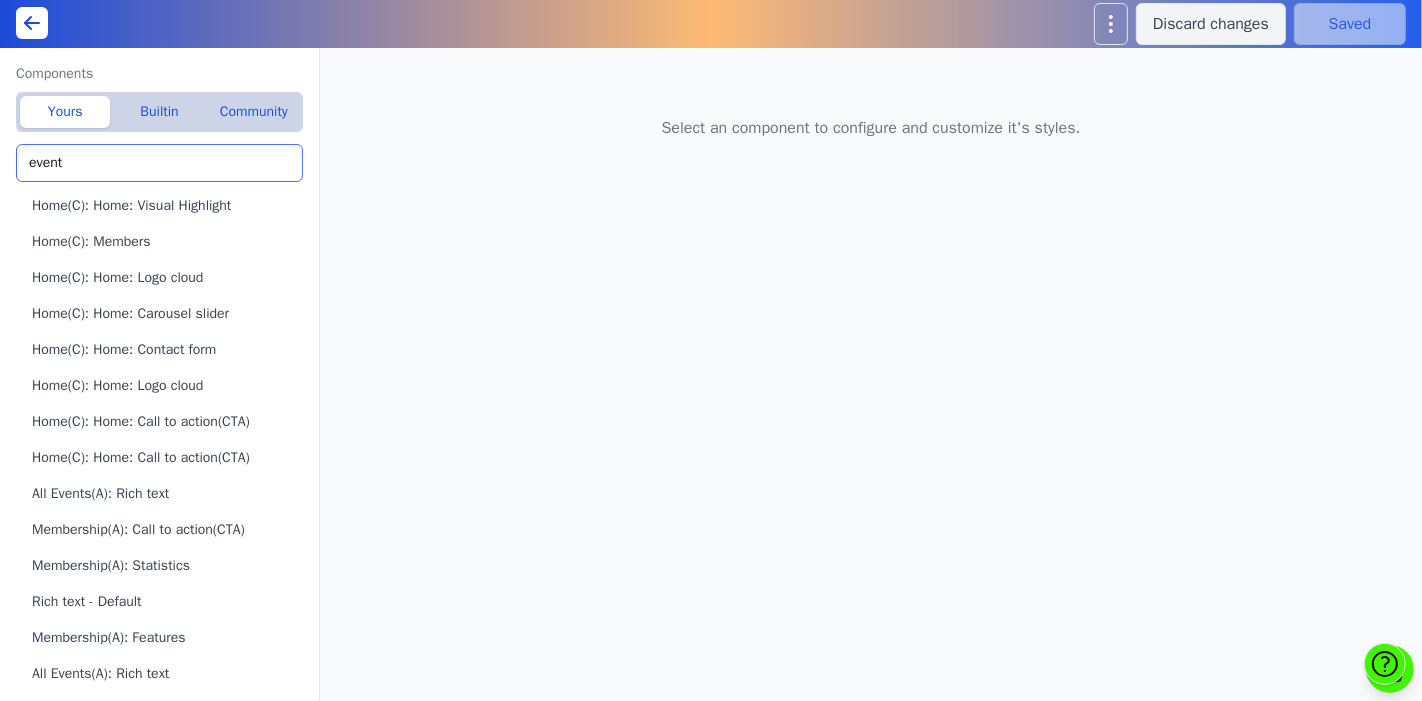 scroll, scrollTop: 0, scrollLeft: 0, axis: both 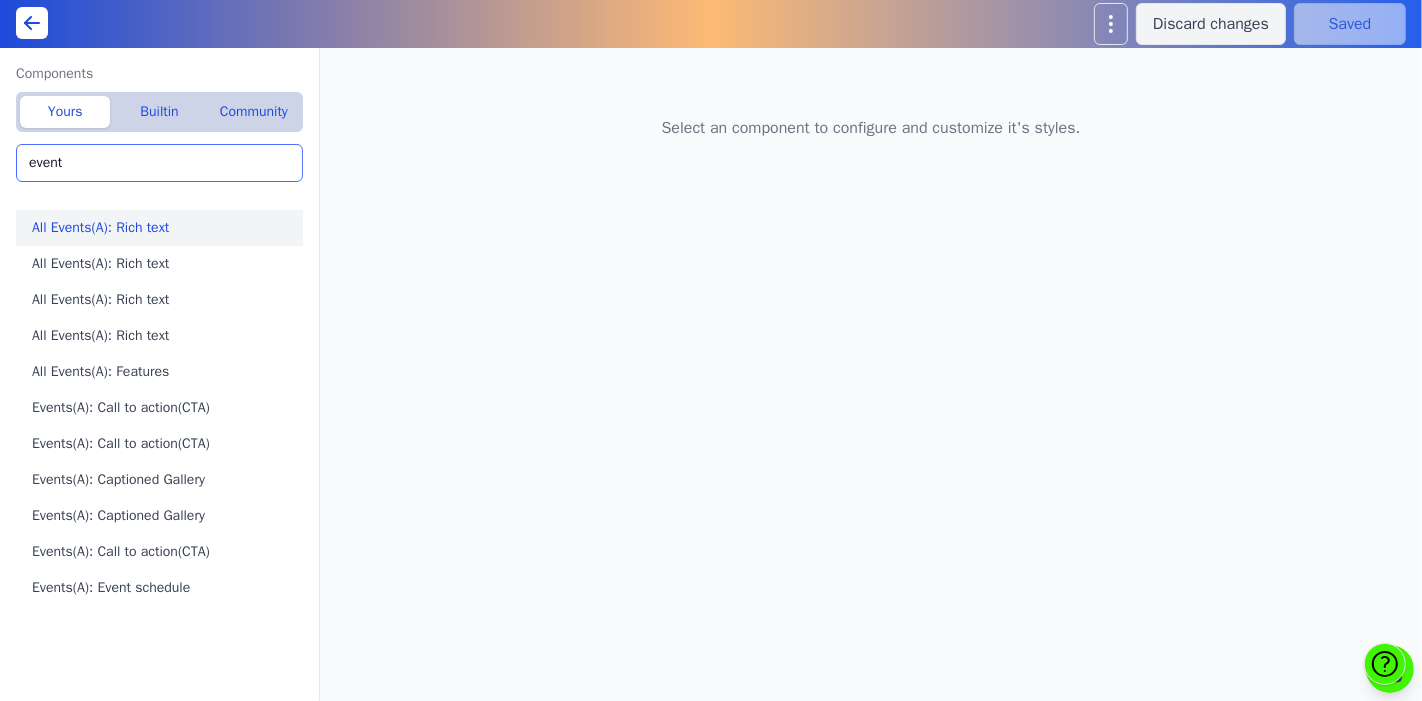 type on "event" 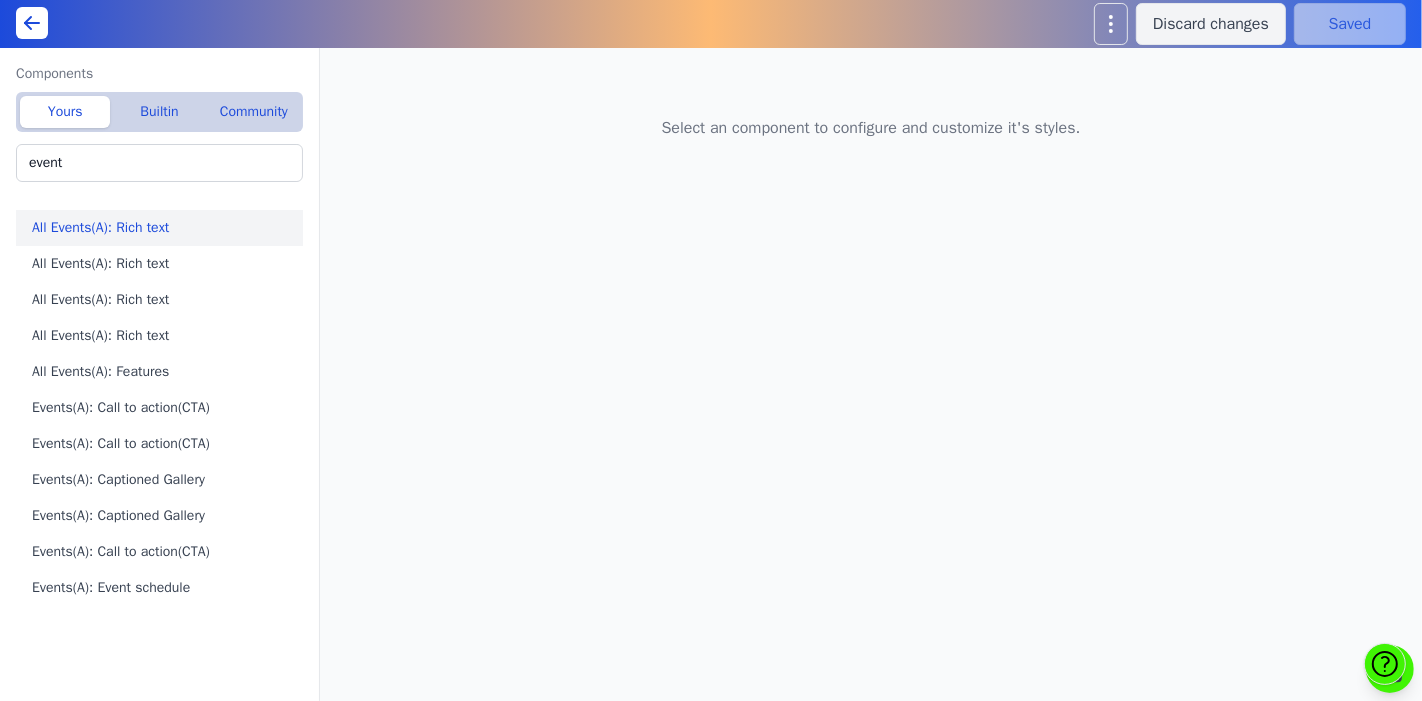 click on "All Events(A): Rich text" at bounding box center (163, 228) 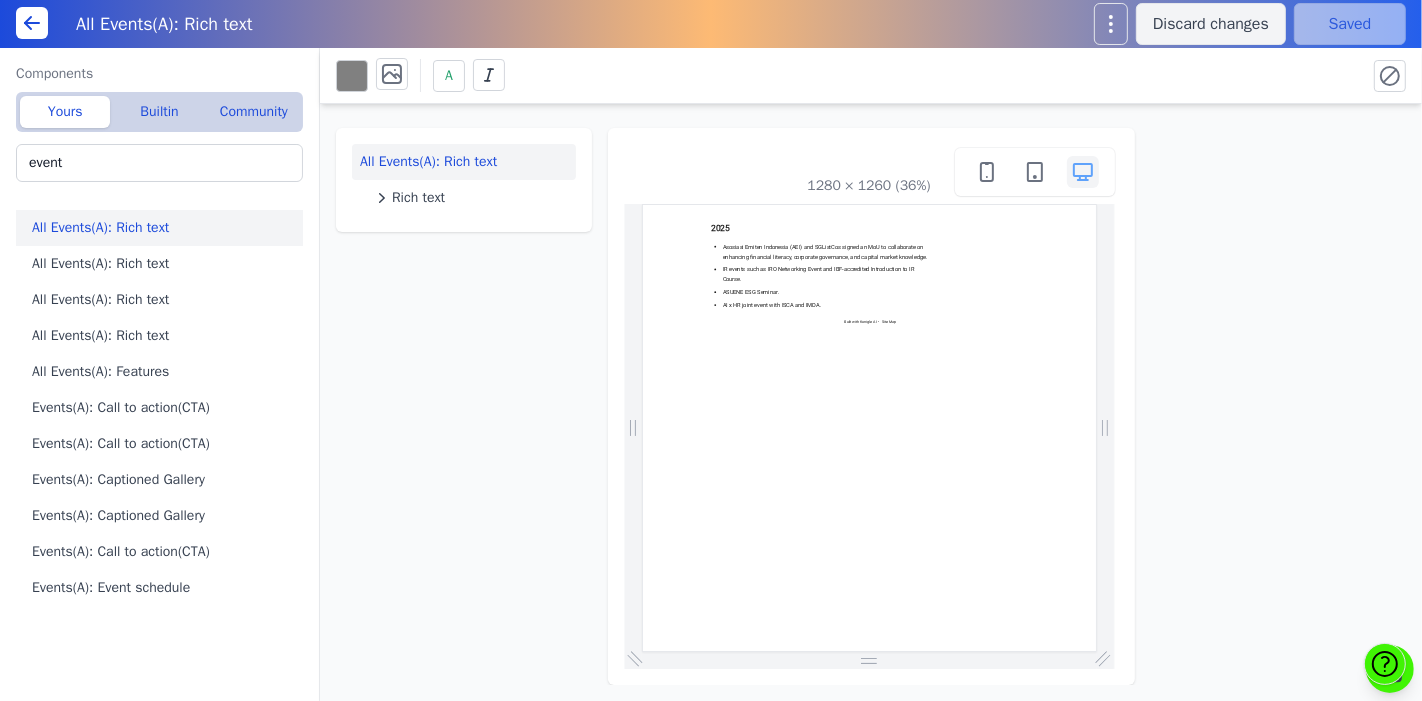 scroll, scrollTop: 0, scrollLeft: 0, axis: both 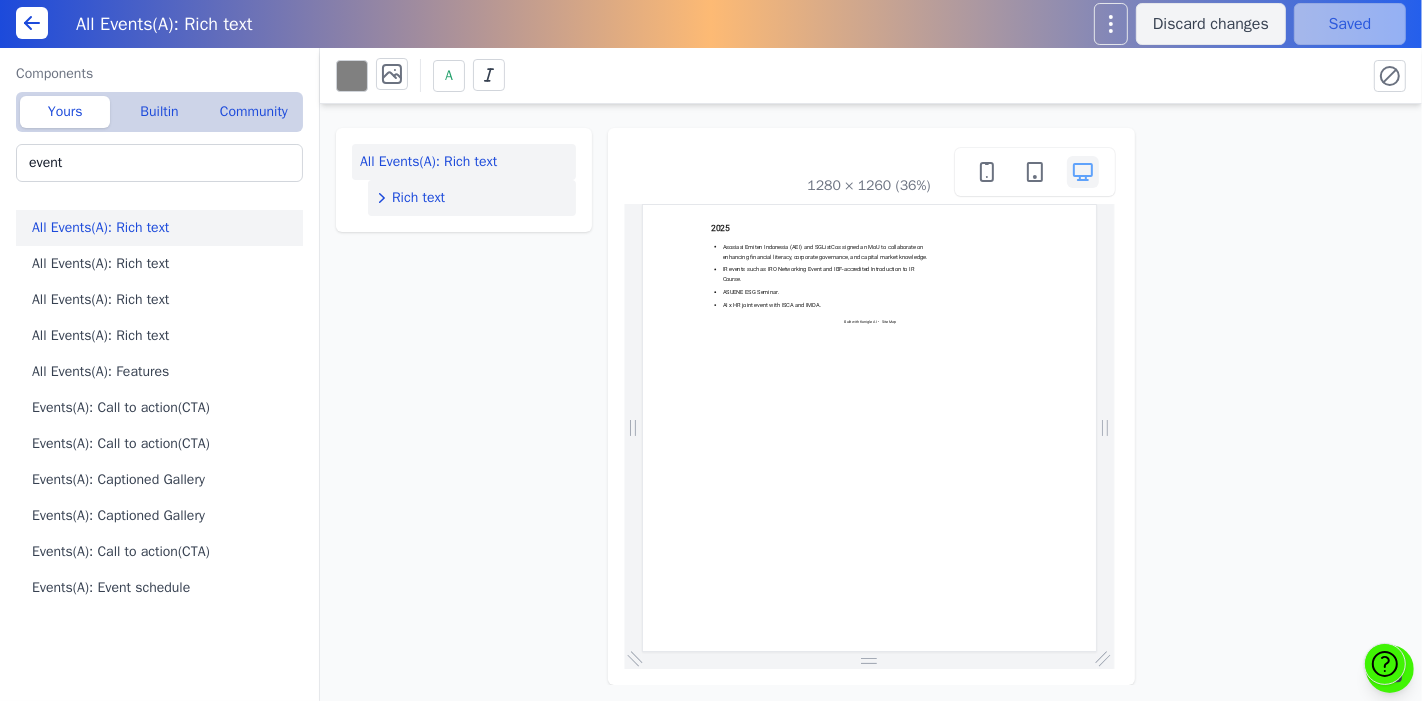 click on "Rich text" at bounding box center (418, 198) 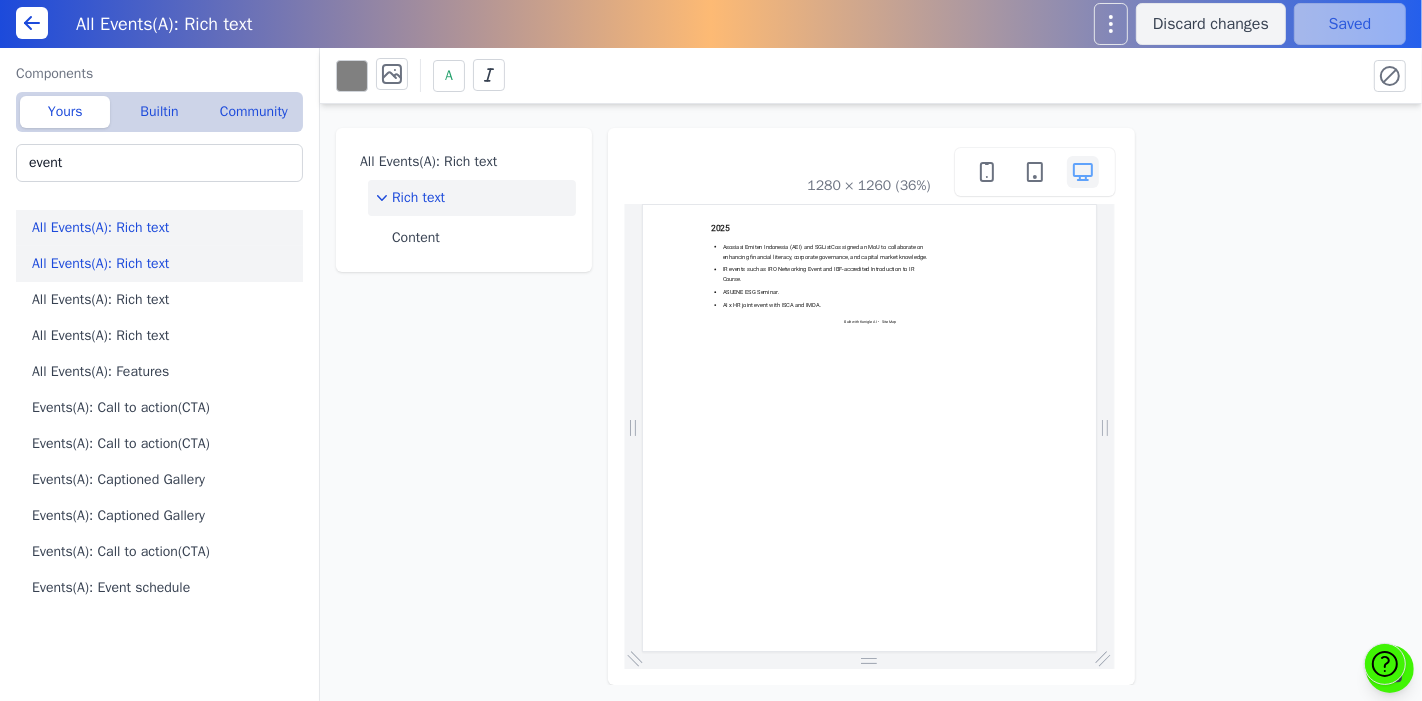 click on "All Events(A): Rich text" at bounding box center [163, 264] 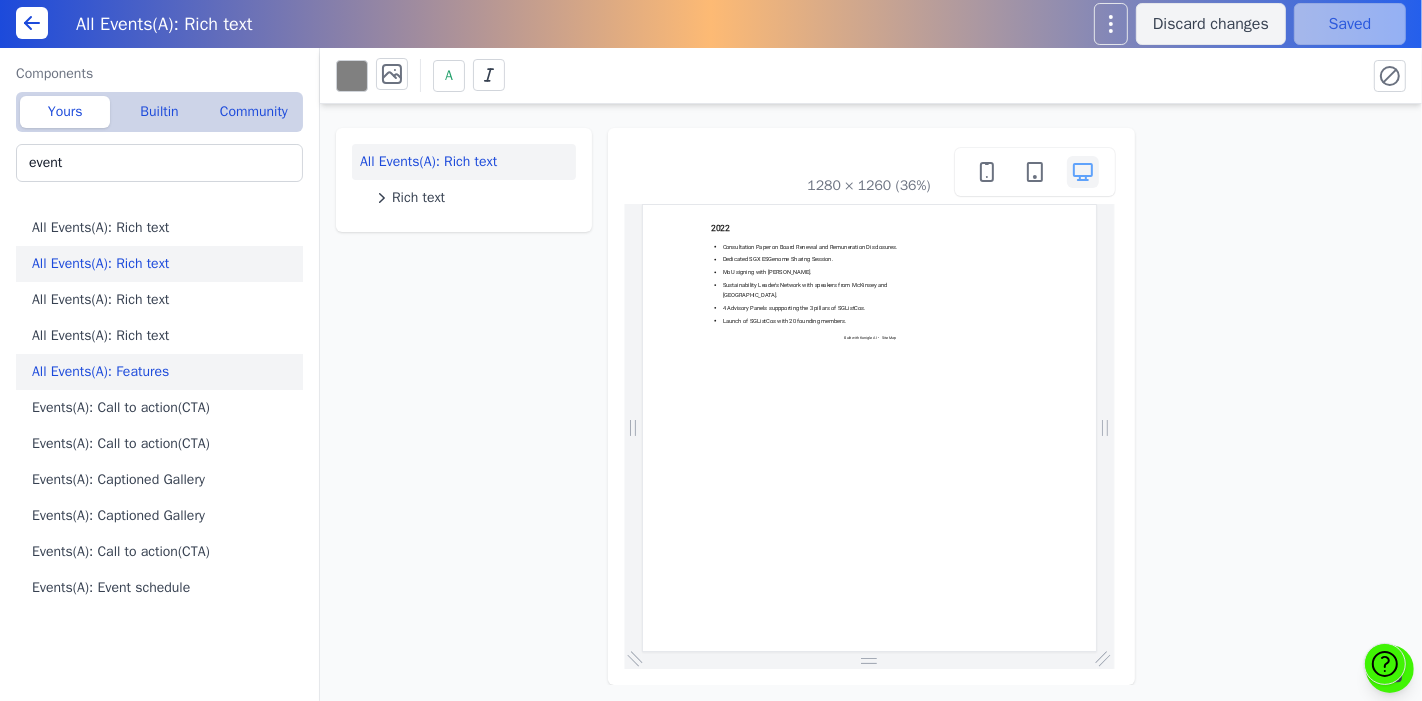 click on "All Events(A): Features" at bounding box center (163, 372) 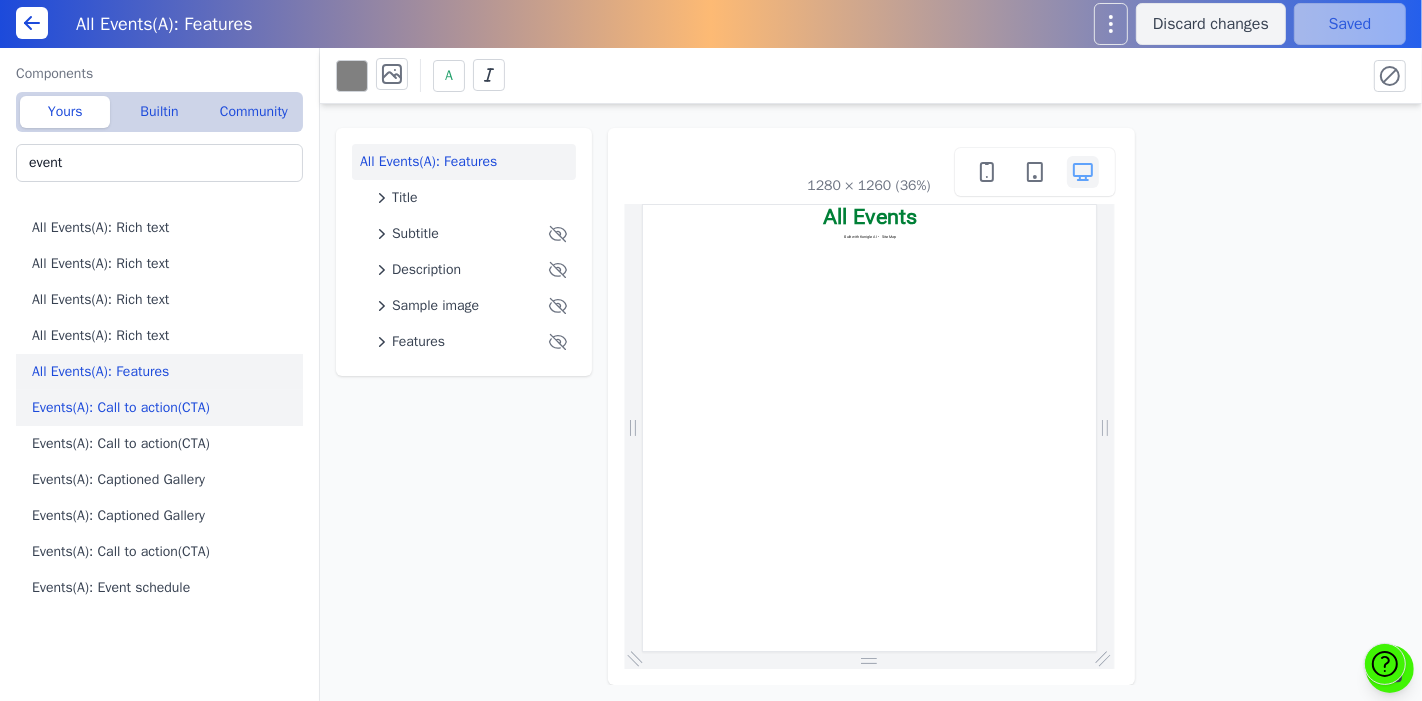 click on "Events(A): Call to action(CTA)" at bounding box center [163, 408] 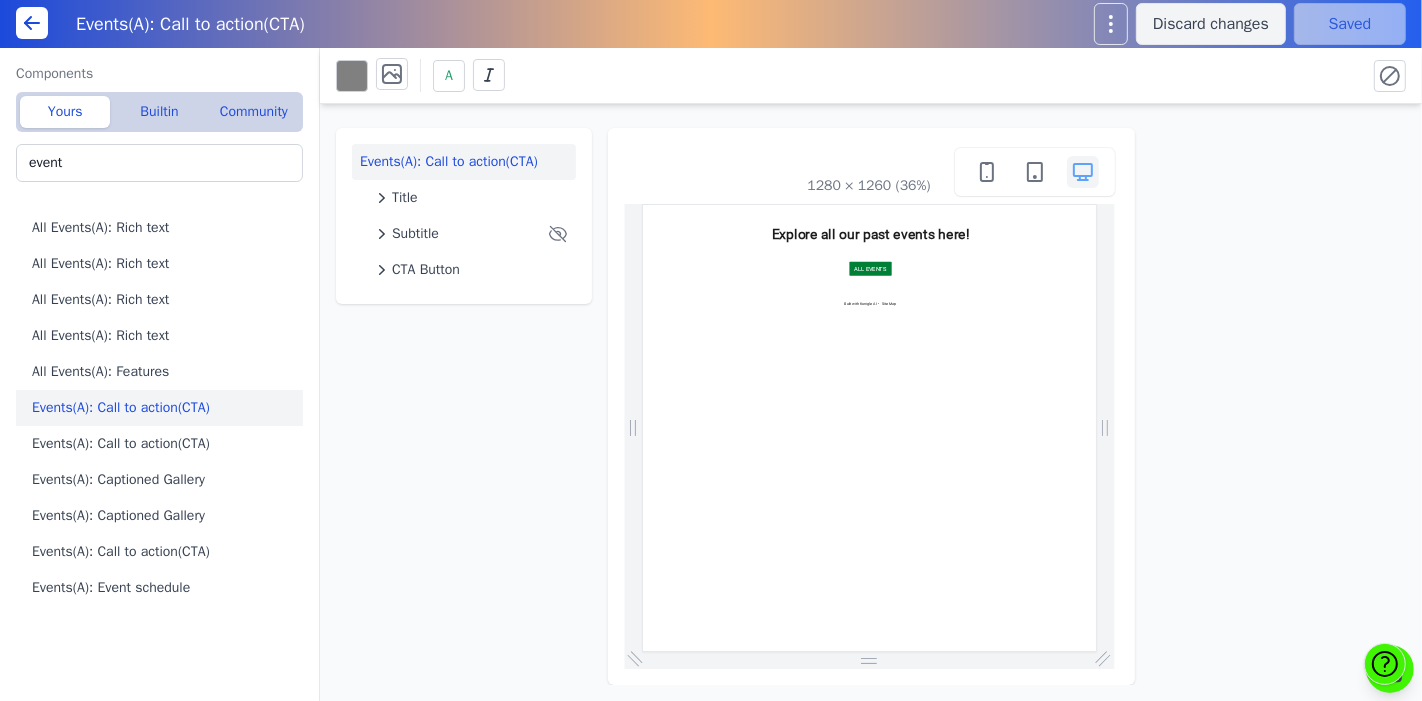 scroll, scrollTop: 0, scrollLeft: 0, axis: both 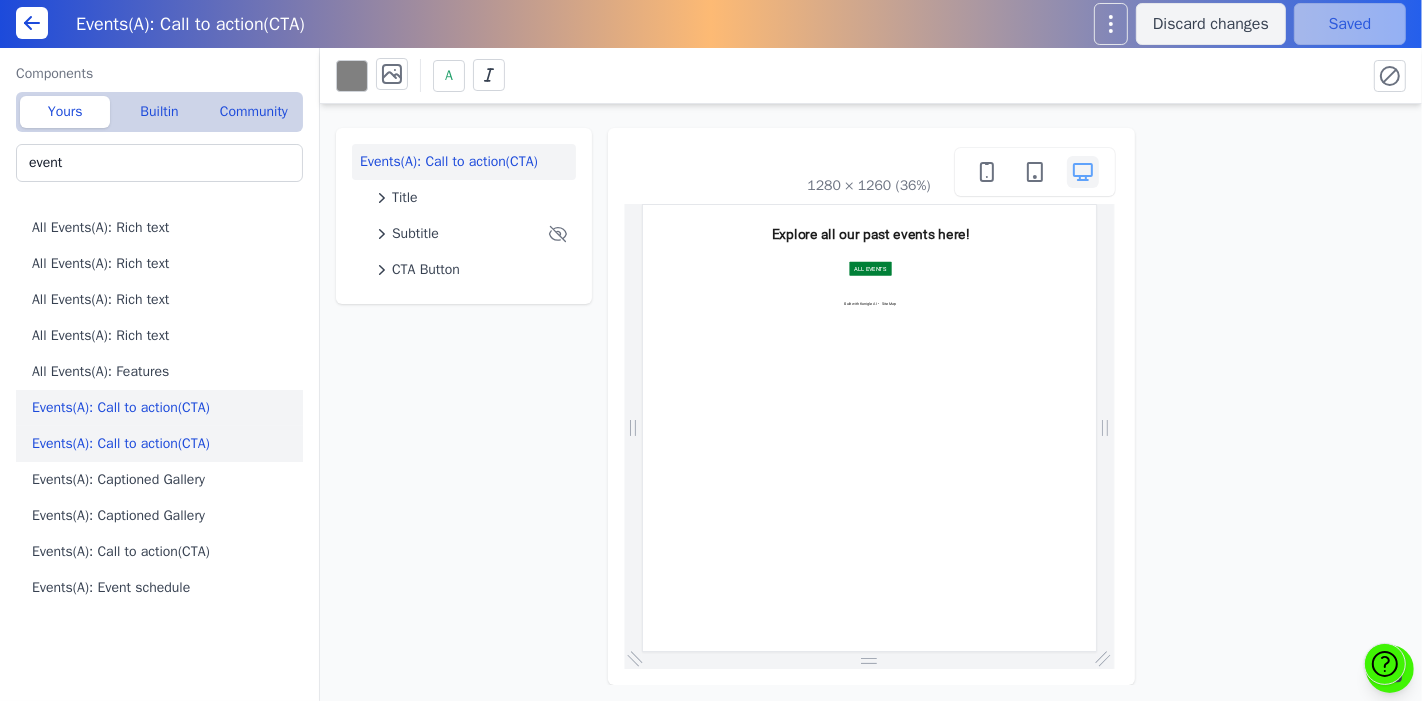 click on "Events(A): Call to action(CTA)" at bounding box center [163, 444] 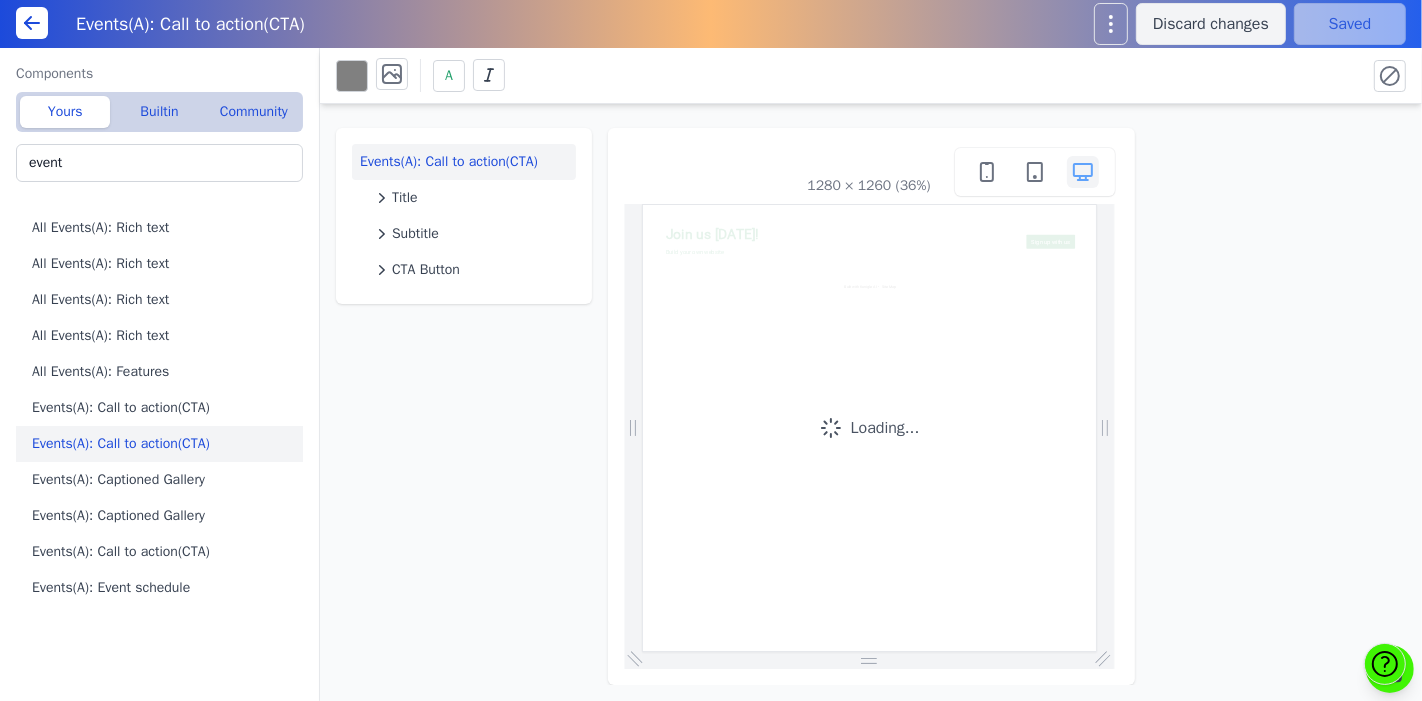 scroll, scrollTop: 0, scrollLeft: 0, axis: both 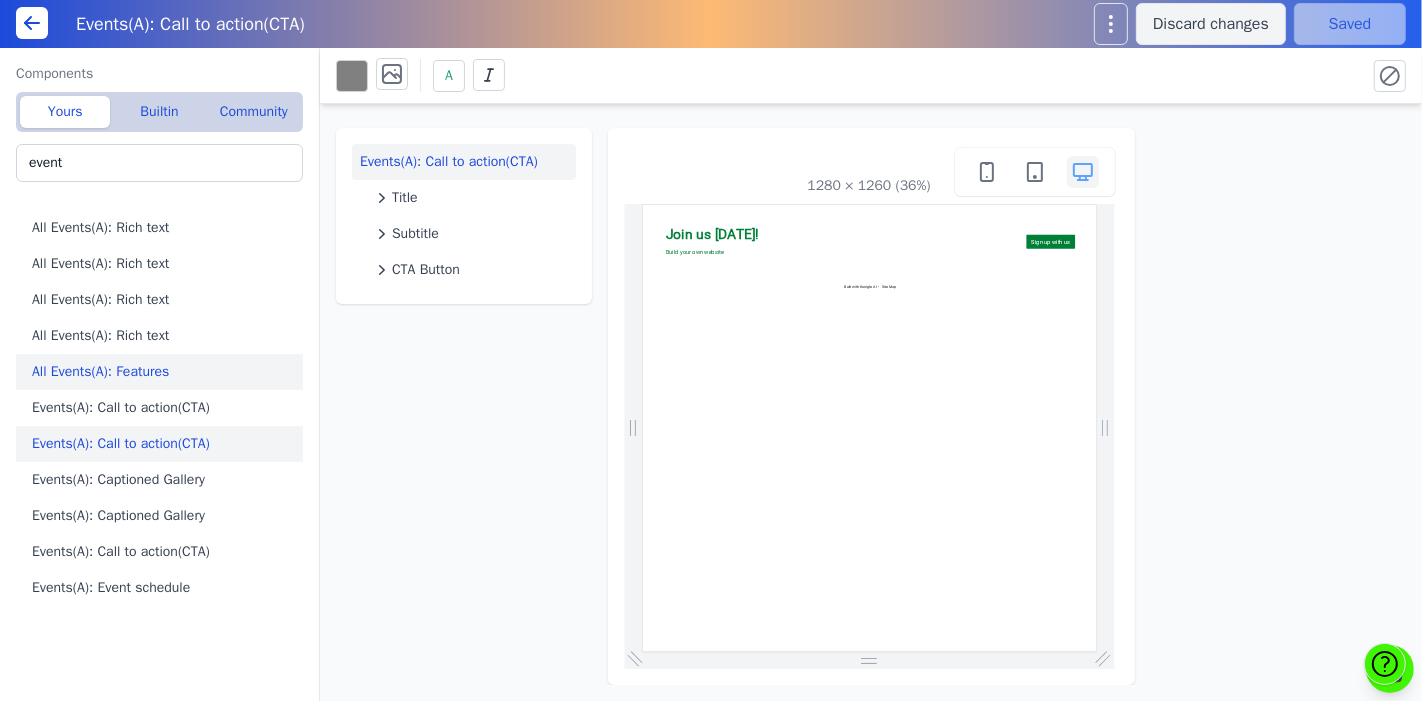 click on "All Events(A): Features" at bounding box center [163, 372] 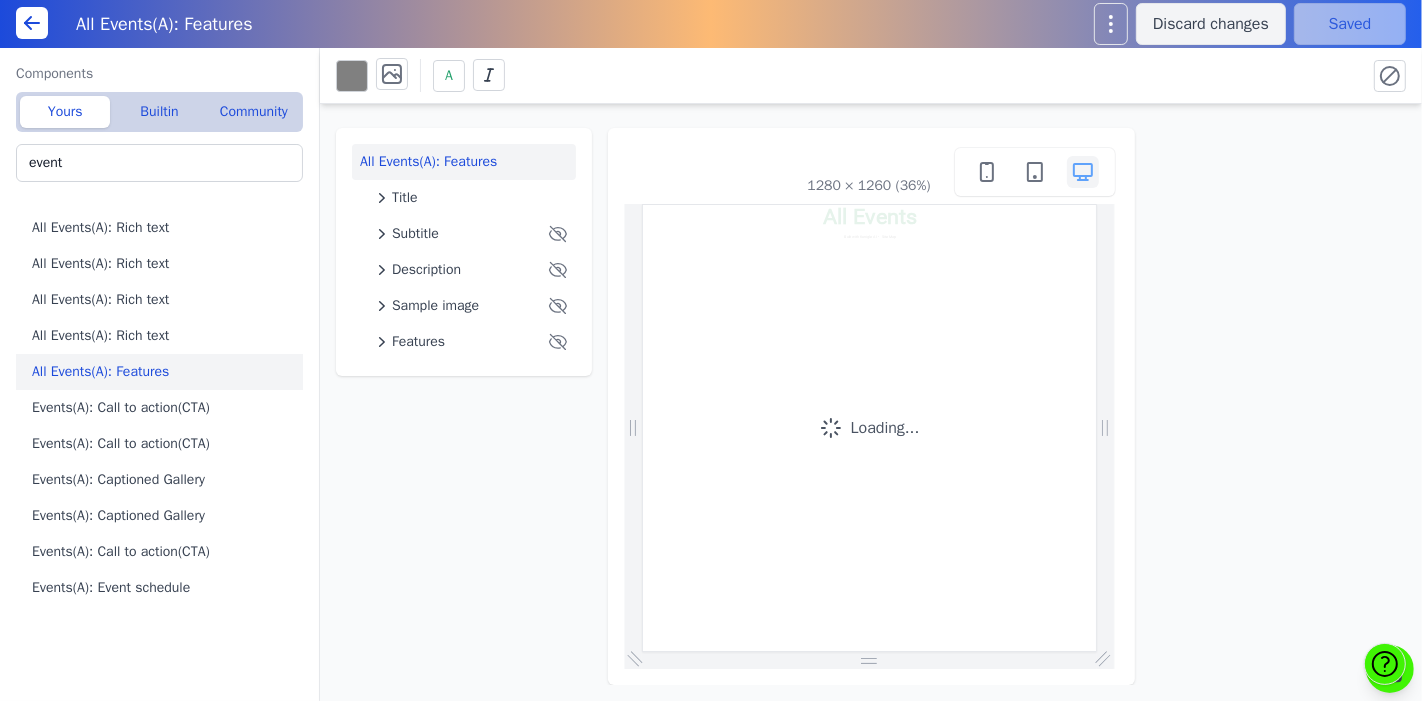 scroll, scrollTop: 0, scrollLeft: 0, axis: both 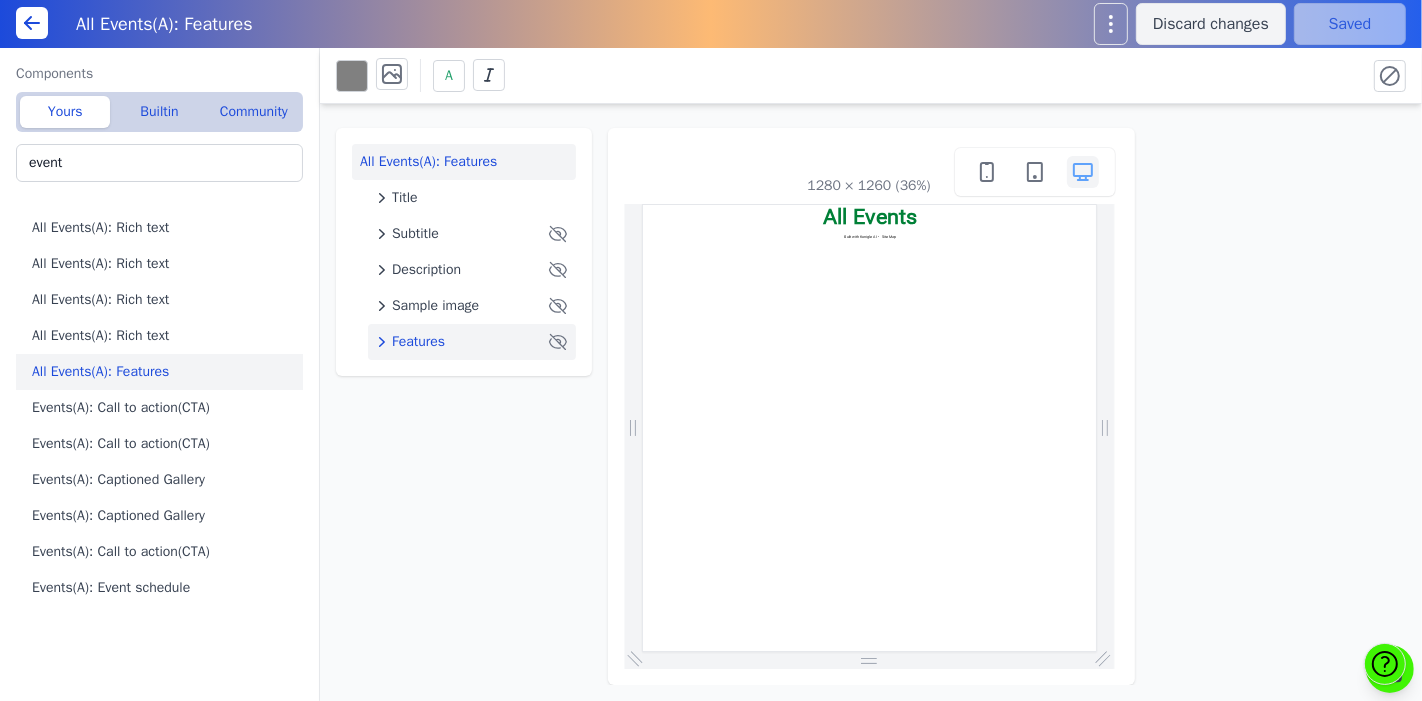 click 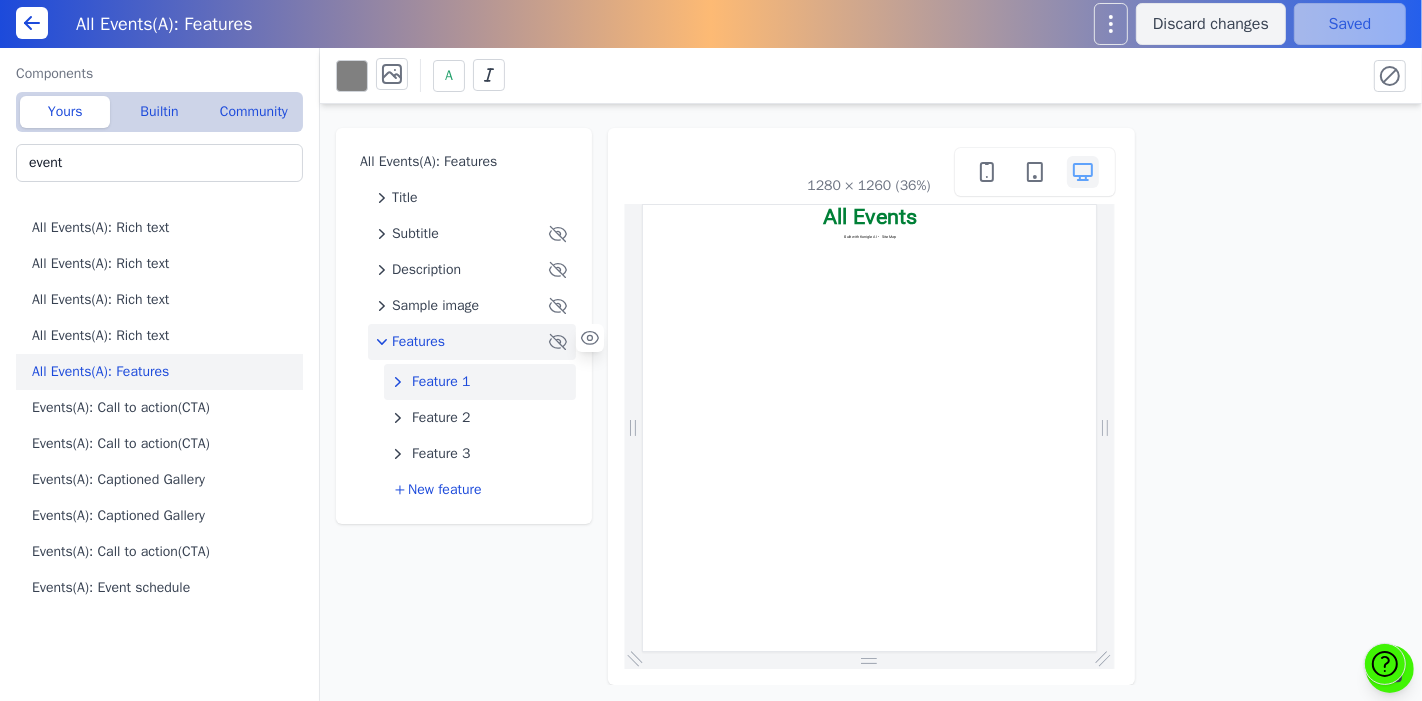 click on "Feature 1" 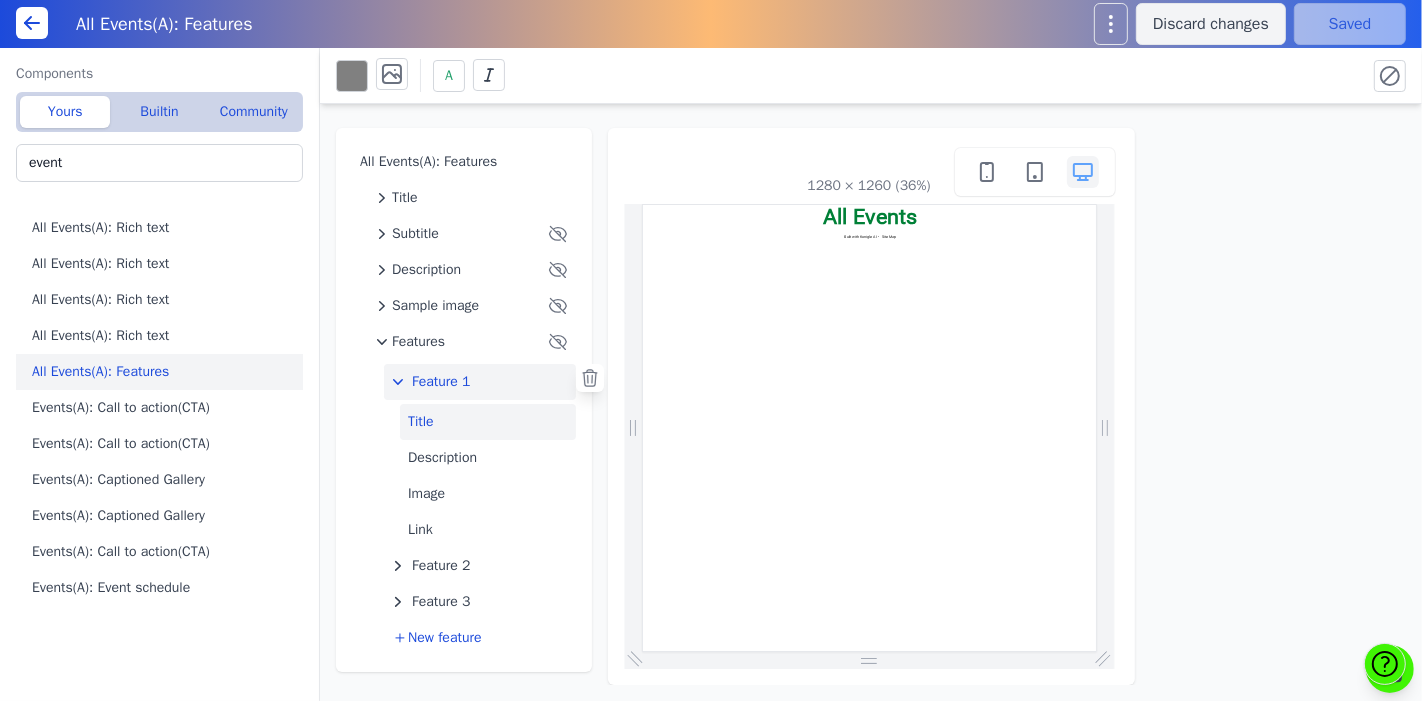 click on "Title" at bounding box center [488, 422] 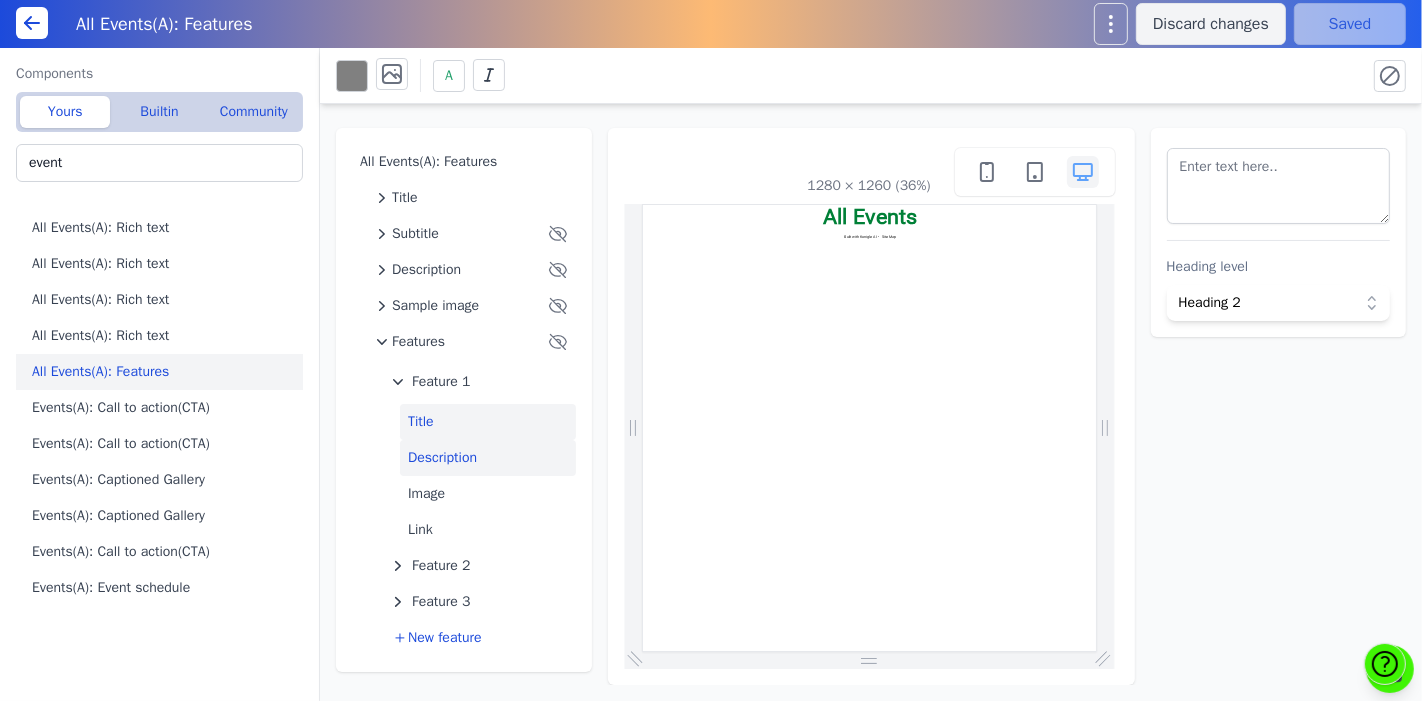 click on "Description" at bounding box center (488, 458) 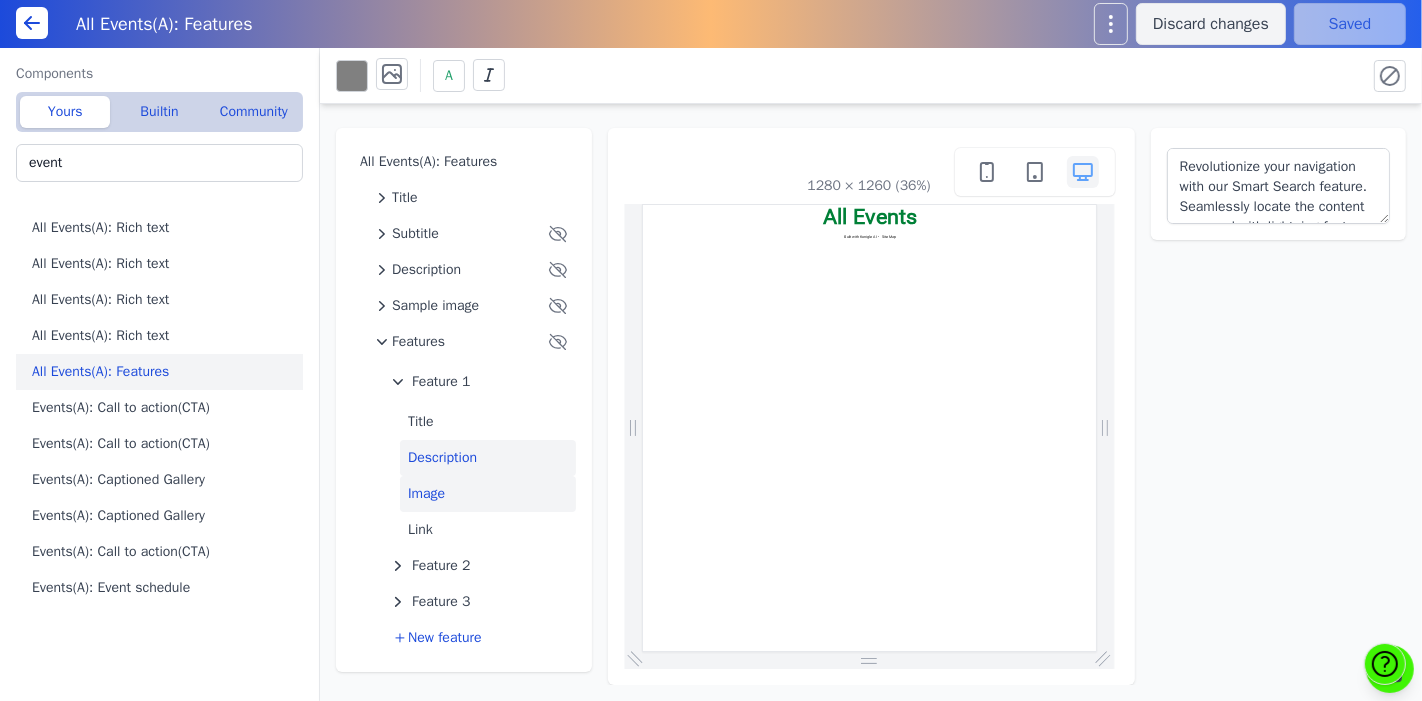 click on "Image" at bounding box center [488, 494] 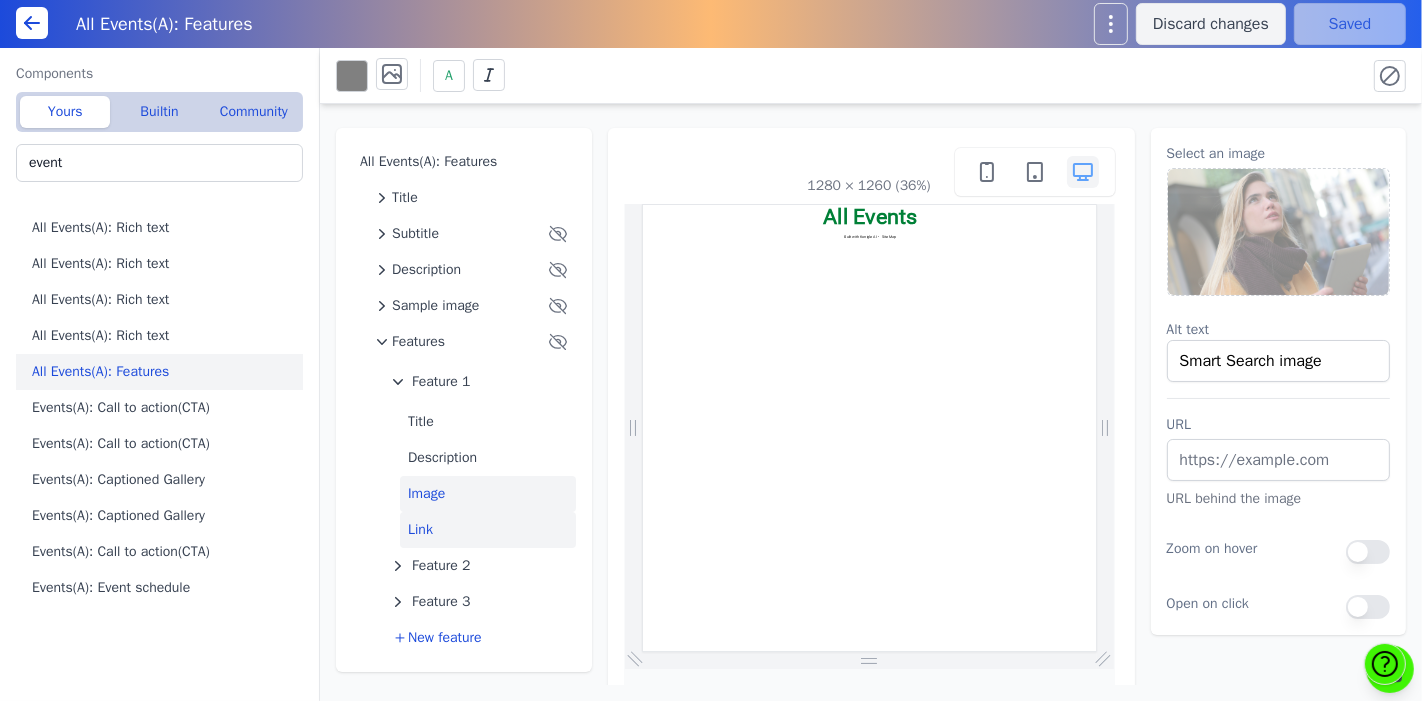 click on "Link" at bounding box center [488, 530] 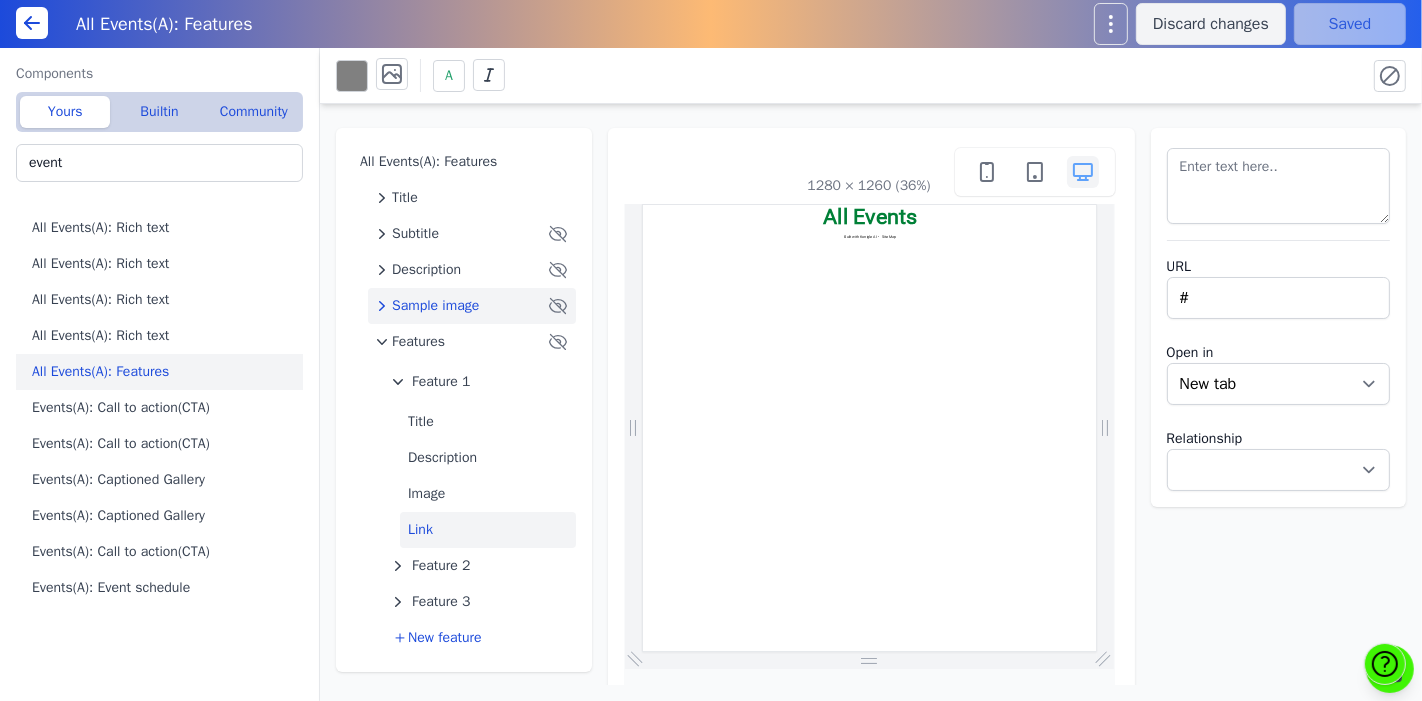 click on "Sample image" at bounding box center (435, 306) 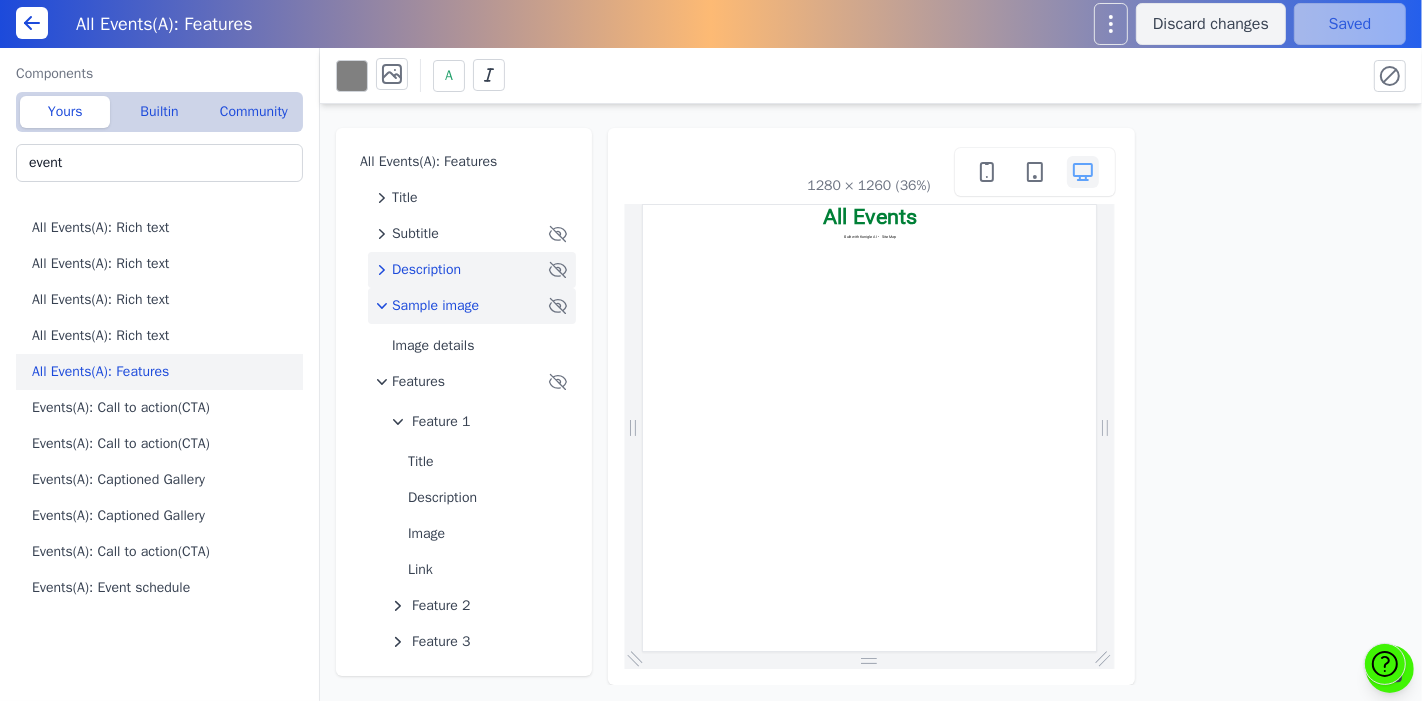click on "Description" 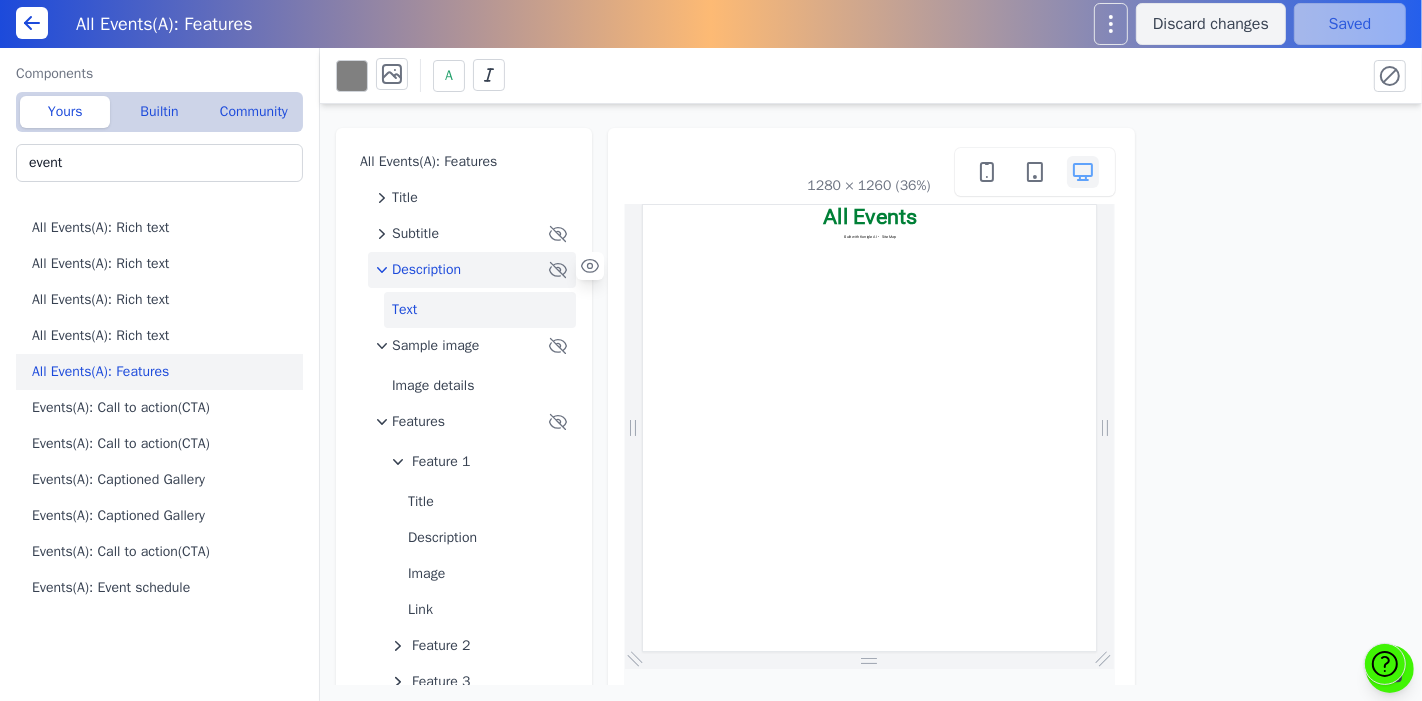 click on "Text" at bounding box center (480, 310) 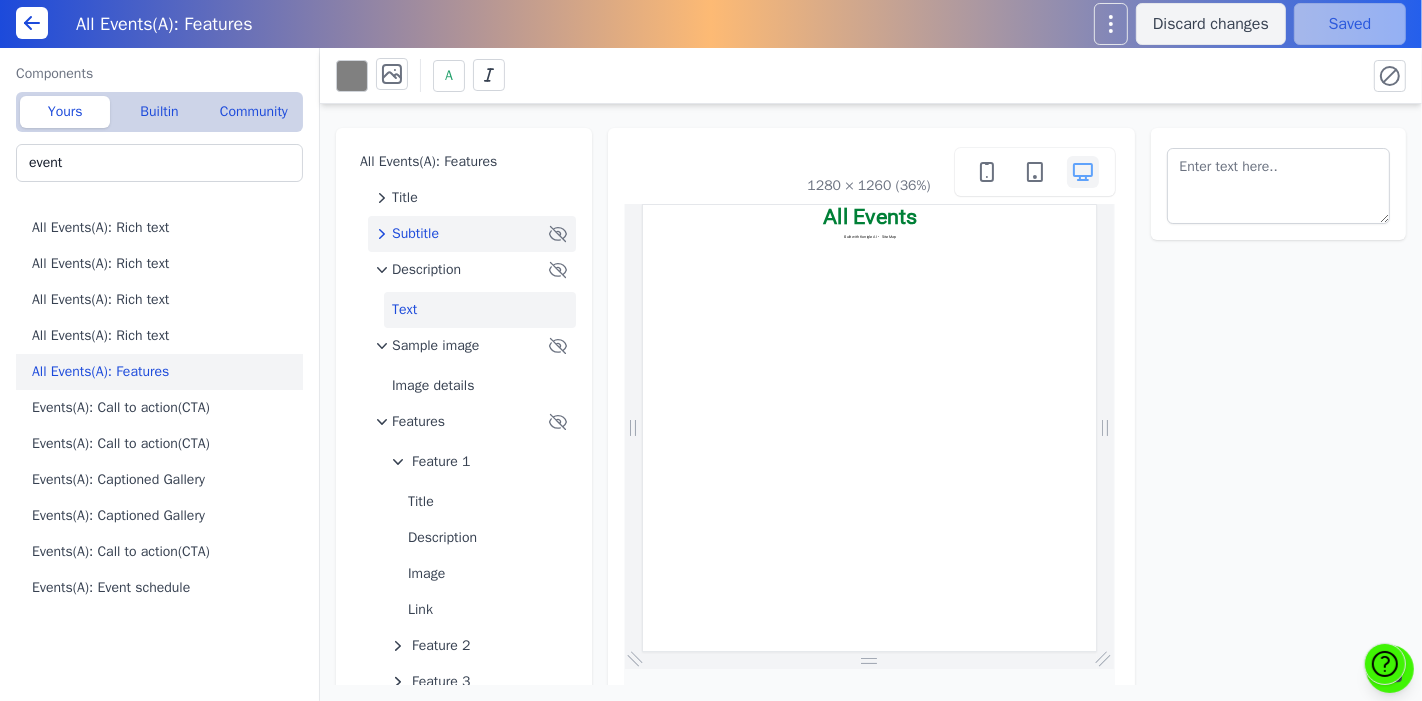 click on "Subtitle" 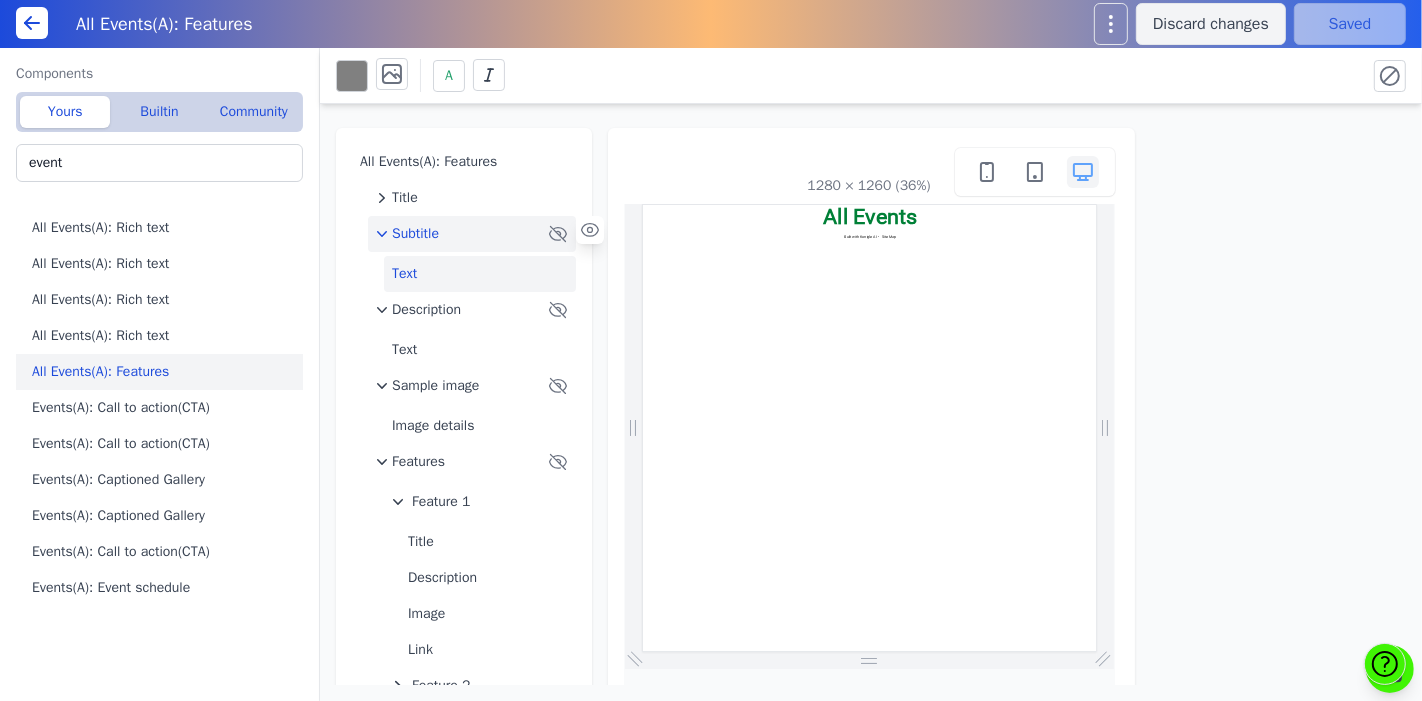 click on "Text" at bounding box center (480, 274) 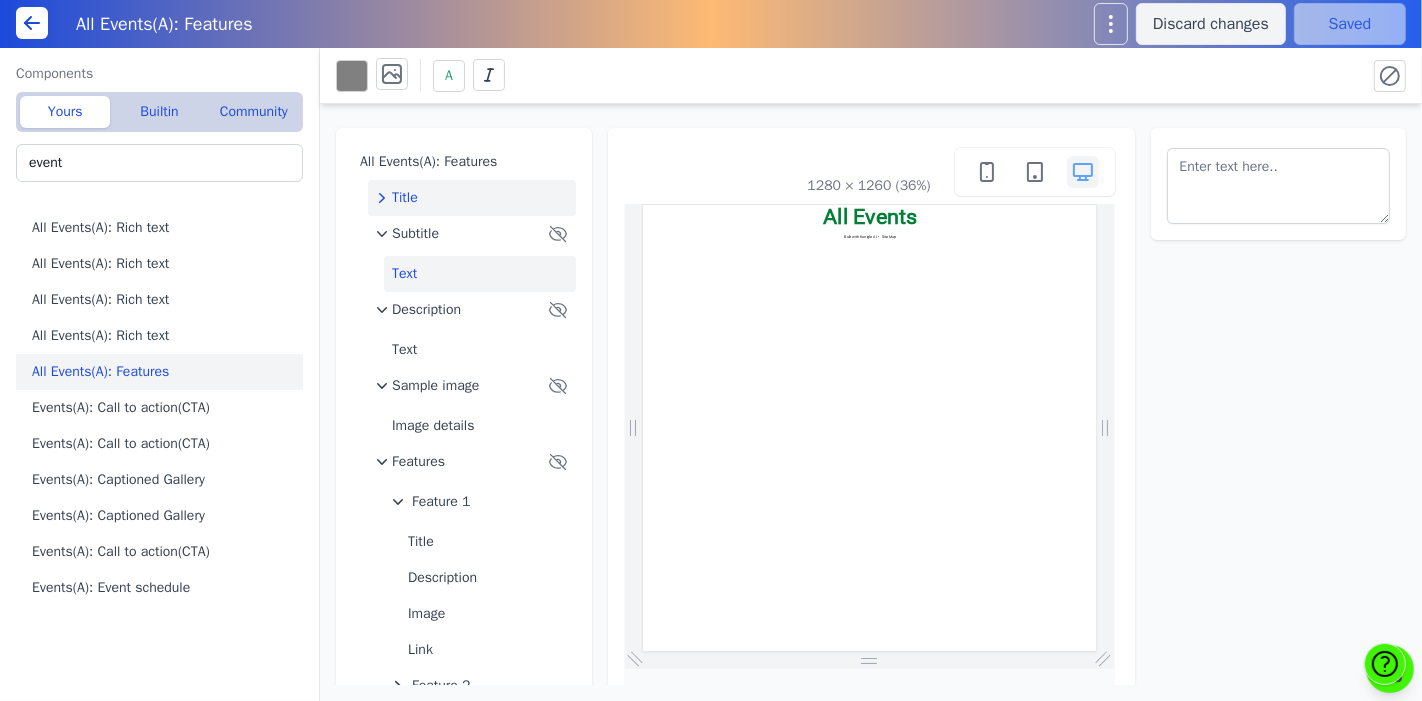 click on "Title" 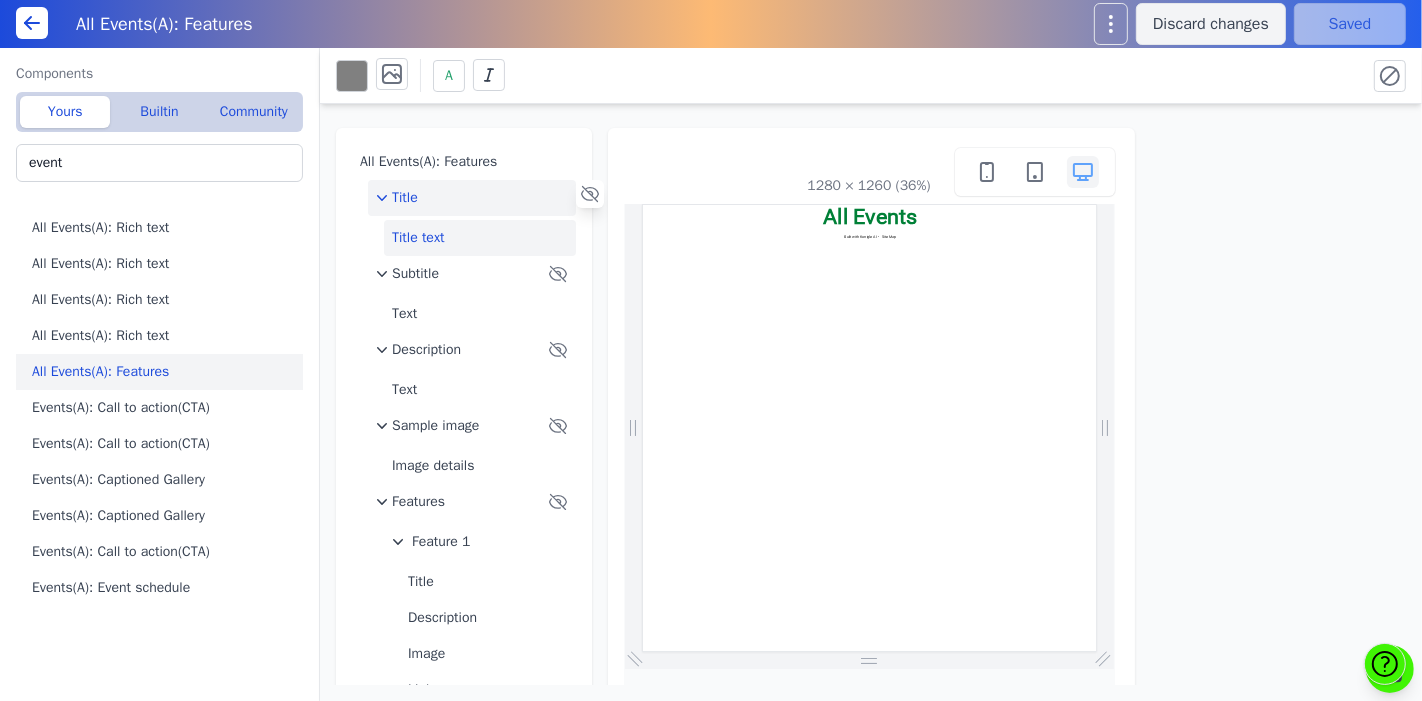 click on "Title text" at bounding box center (480, 238) 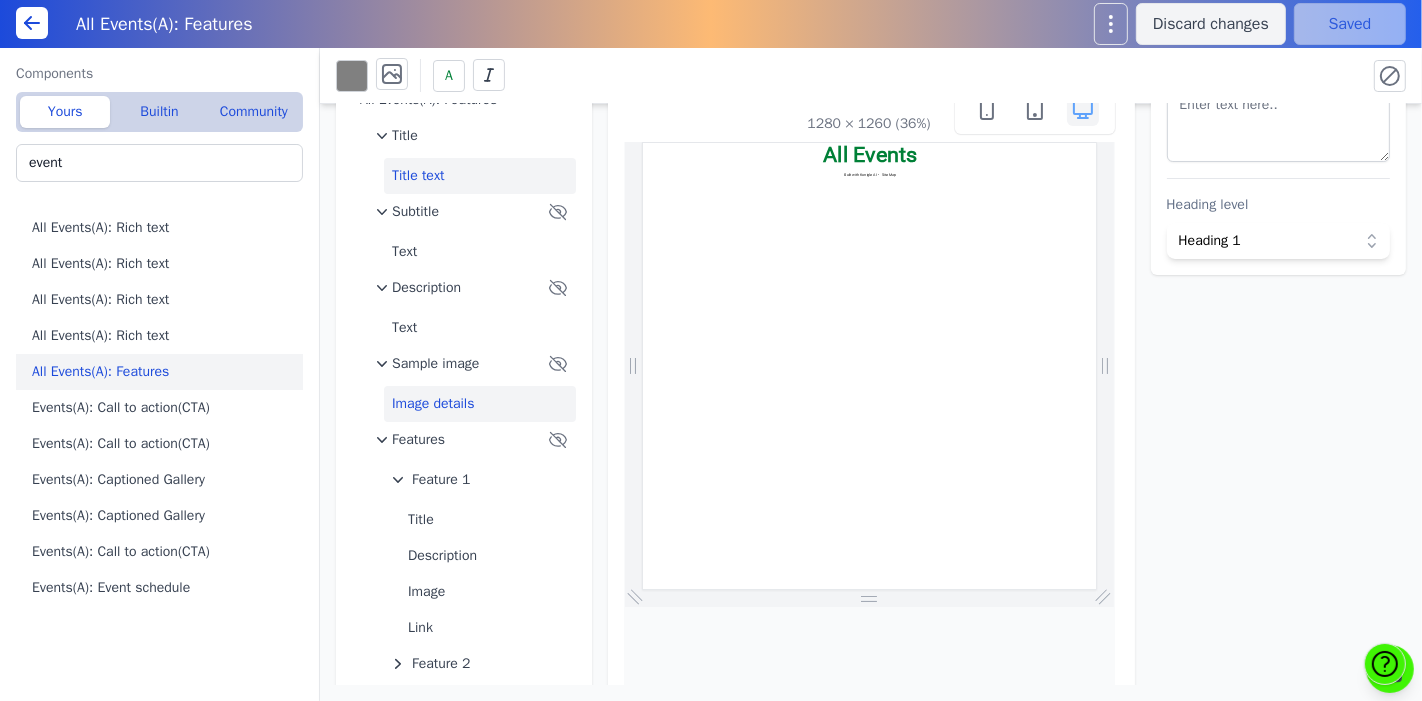 scroll, scrollTop: 110, scrollLeft: 0, axis: vertical 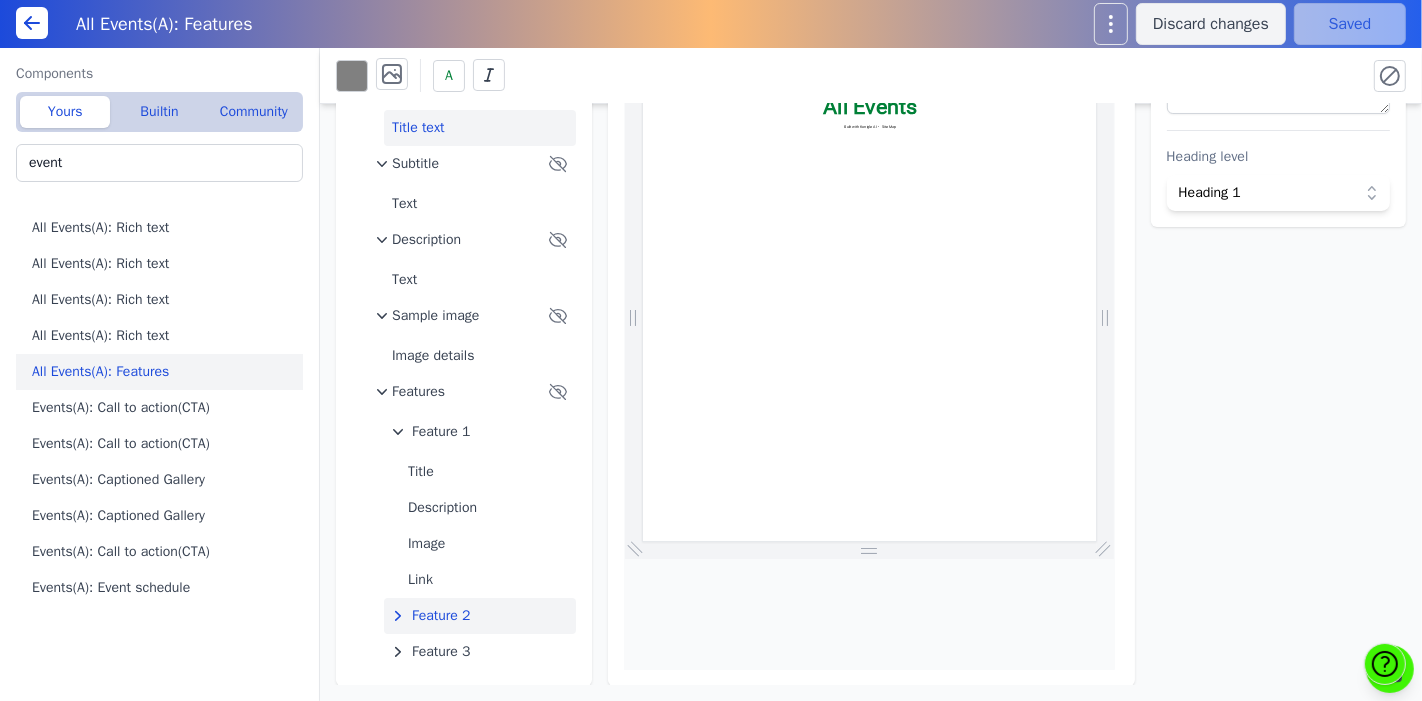 click on "Feature 2" at bounding box center (441, 616) 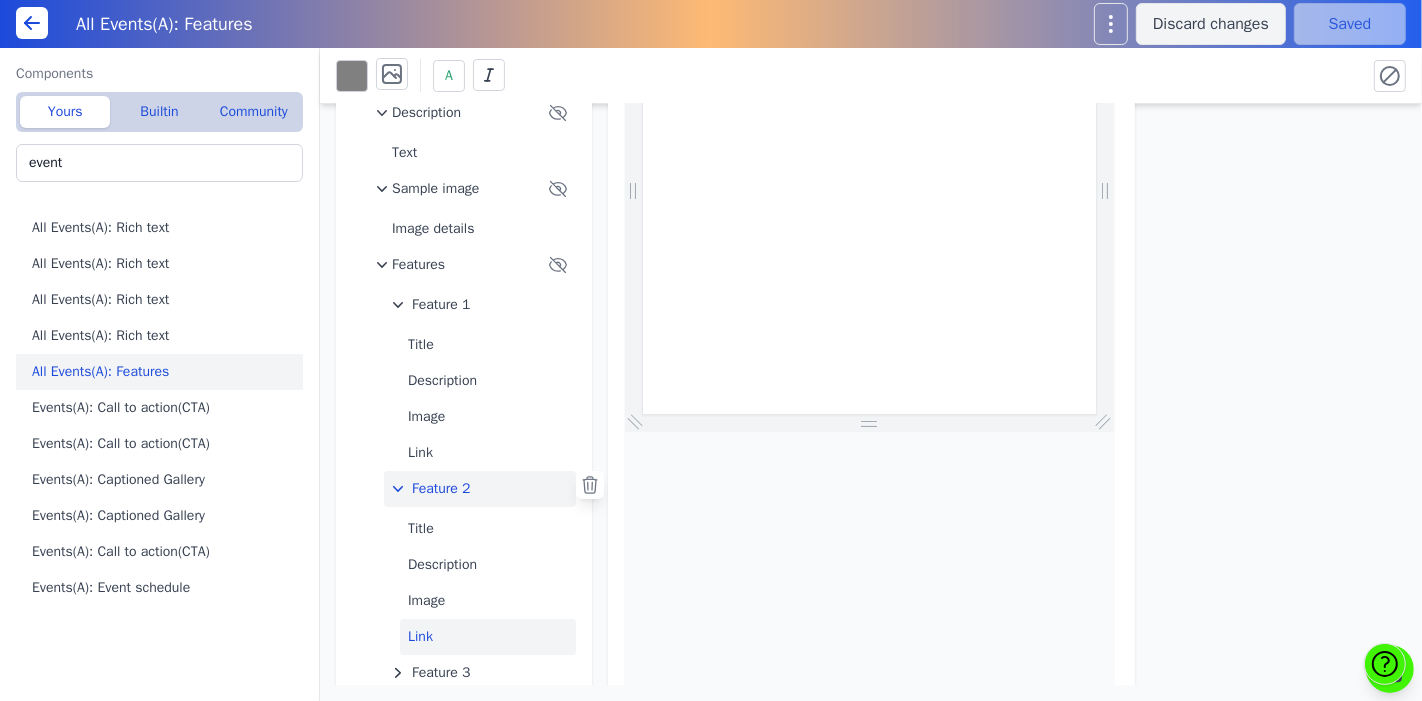 scroll, scrollTop: 294, scrollLeft: 0, axis: vertical 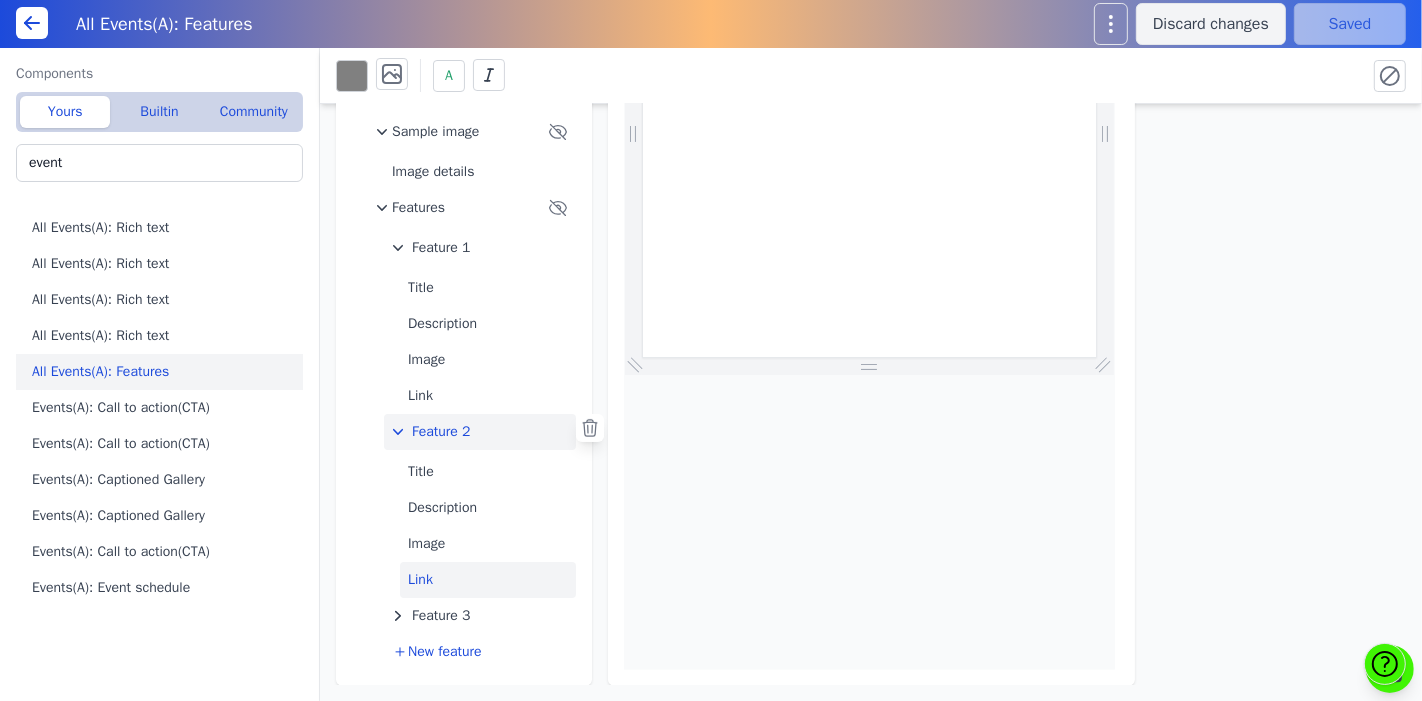click on "Link" at bounding box center [488, 580] 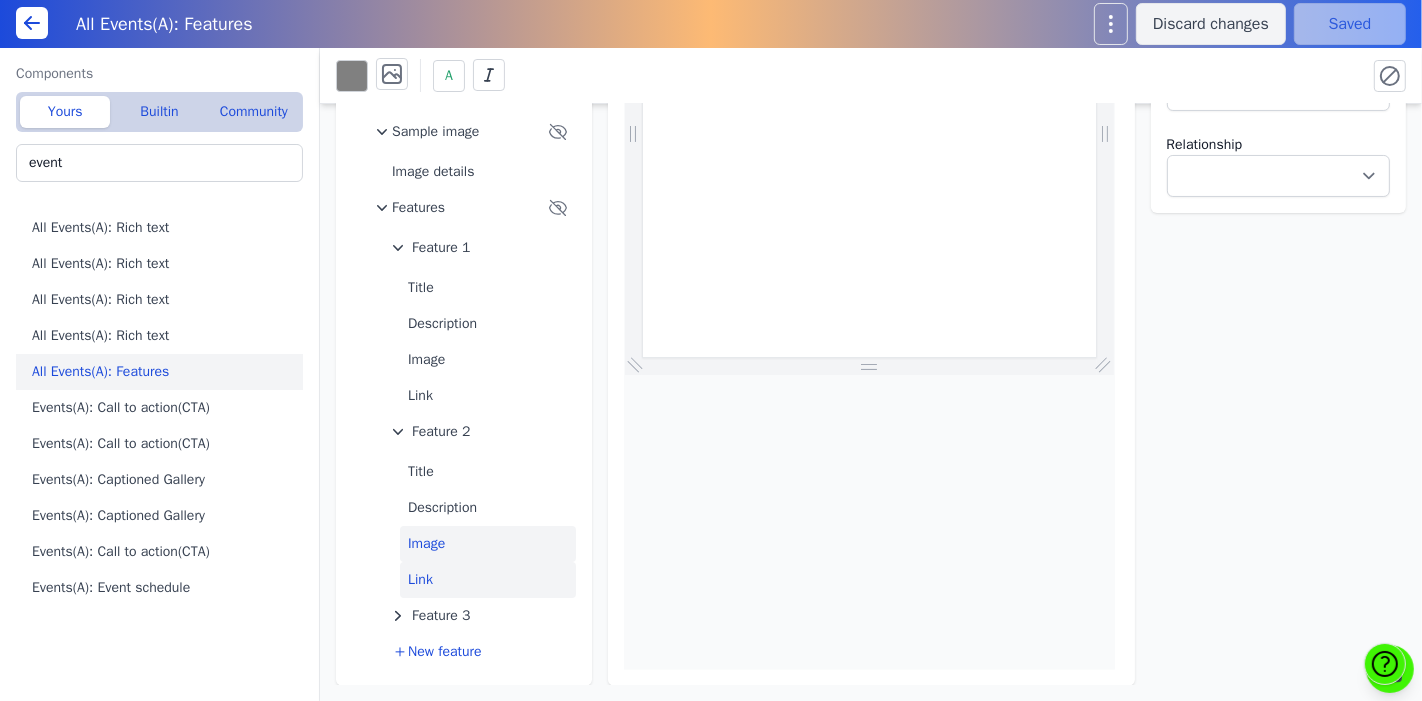 click on "Image" at bounding box center [488, 544] 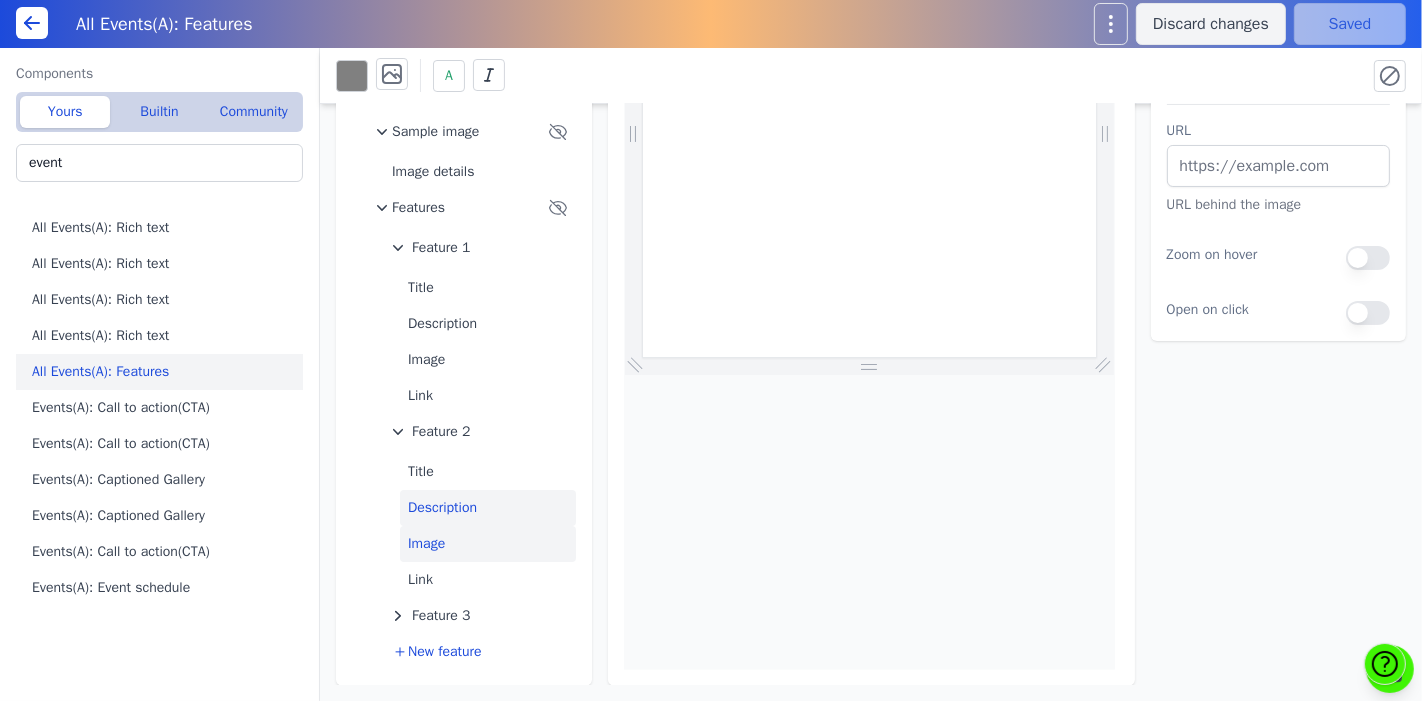 click on "Description" at bounding box center [488, 508] 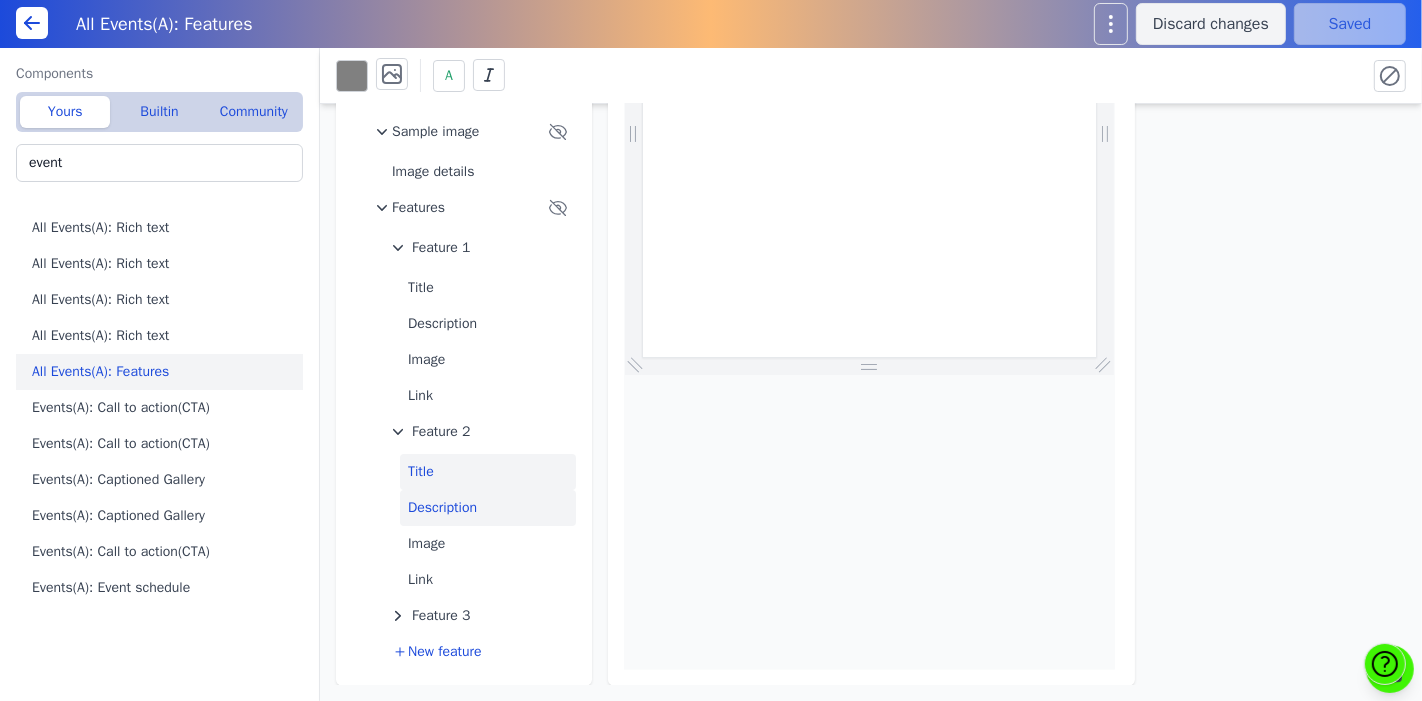 click on "Title" at bounding box center (488, 472) 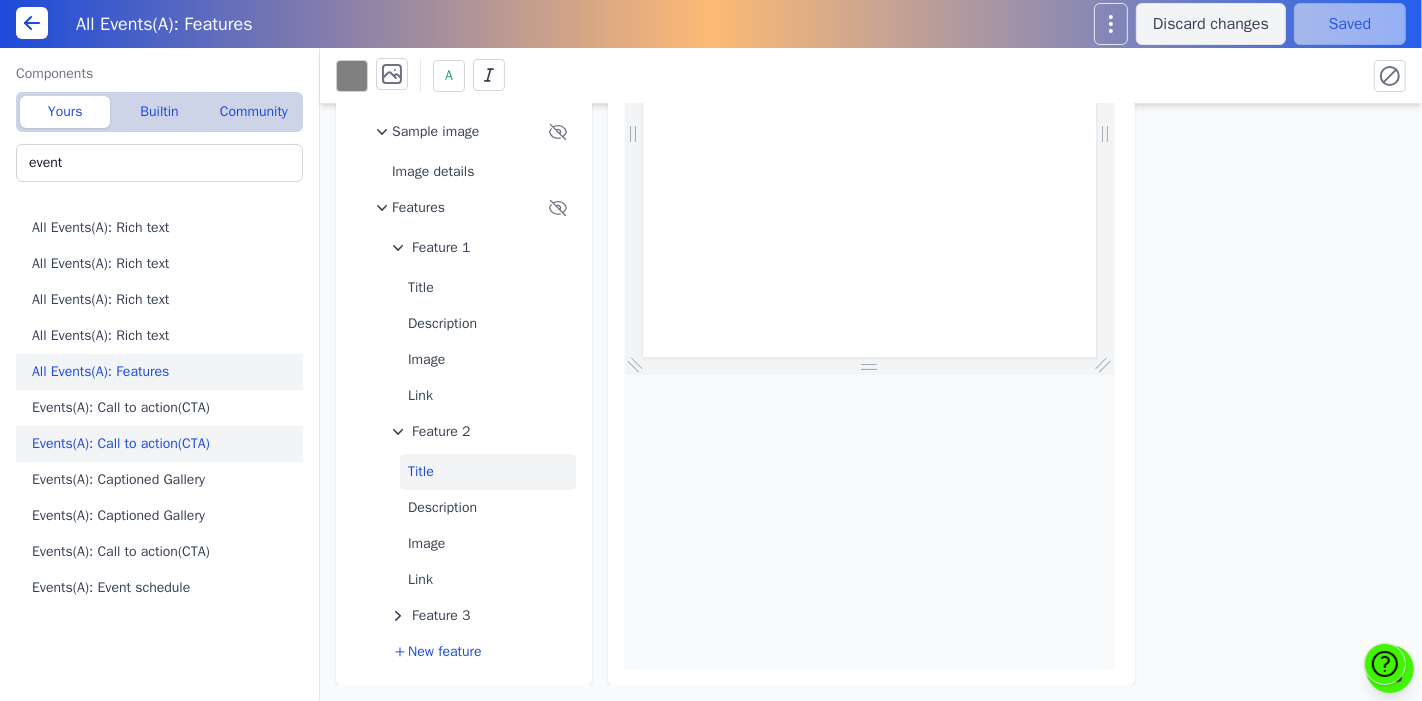click on "Events(A): Call to action(CTA)" at bounding box center (163, 444) 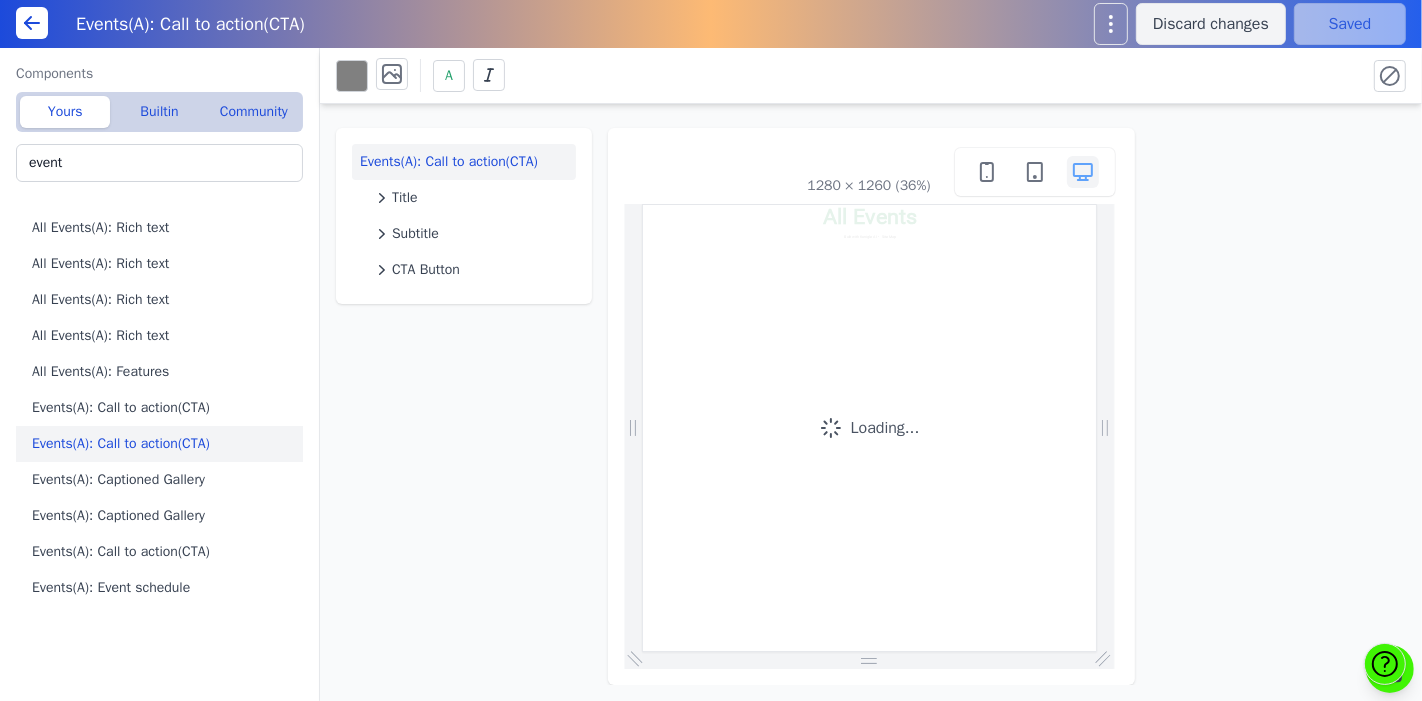 scroll, scrollTop: 0, scrollLeft: 0, axis: both 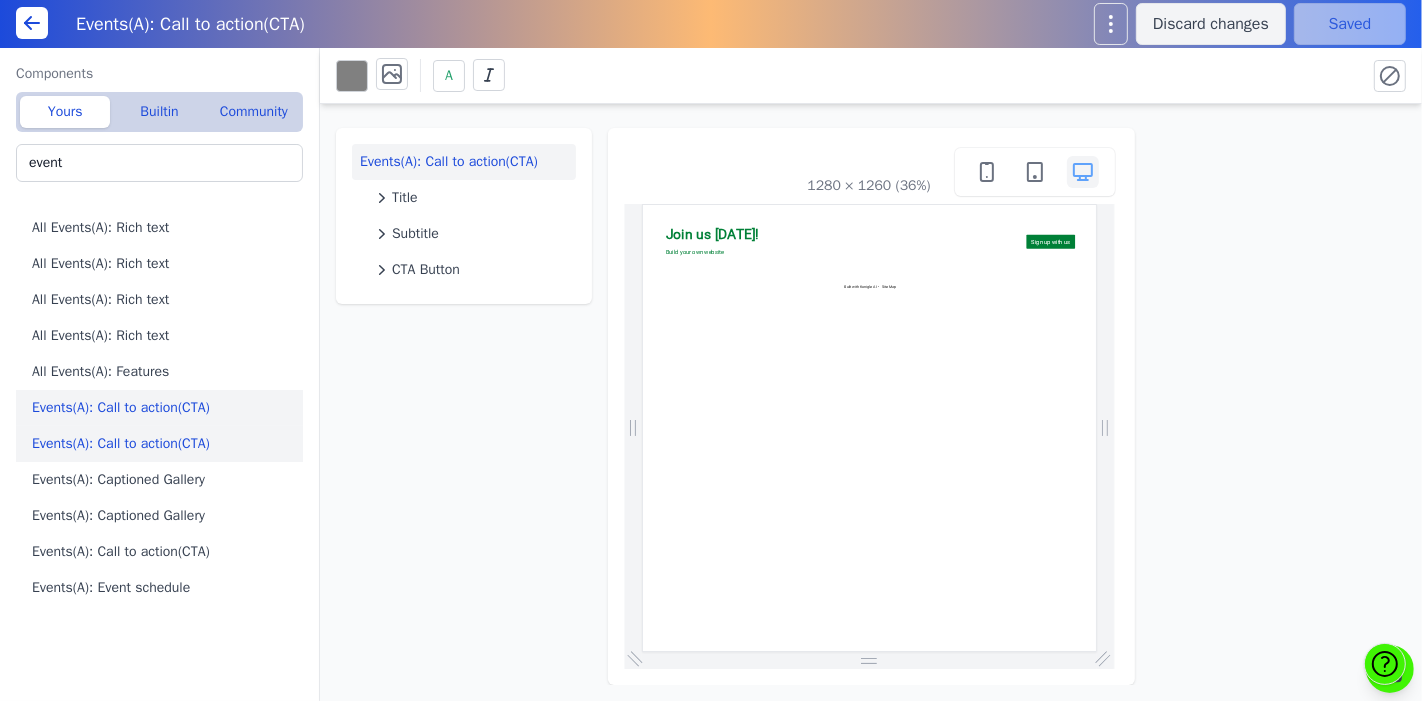 click on "Events(A): Call to action(CTA)" at bounding box center [163, 408] 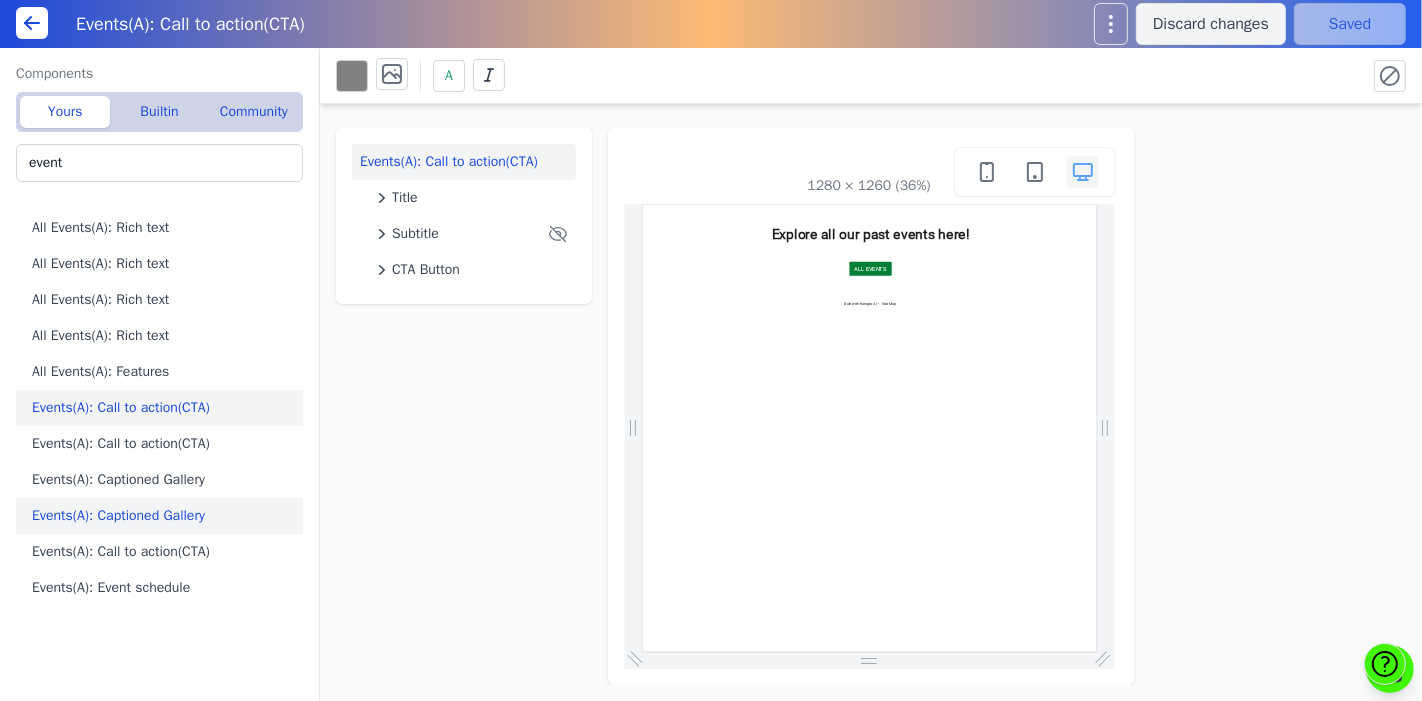 scroll, scrollTop: 0, scrollLeft: 0, axis: both 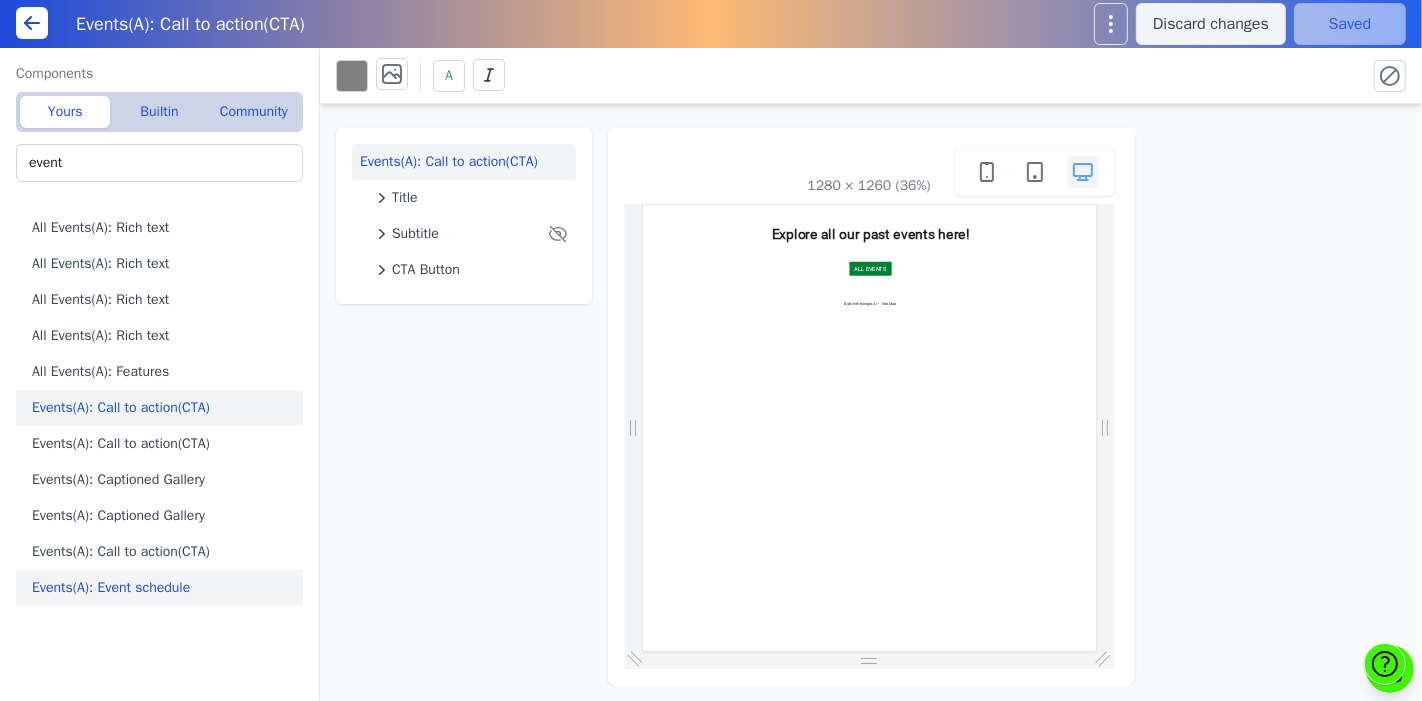 click on "Events(A): Event schedule" at bounding box center [163, 588] 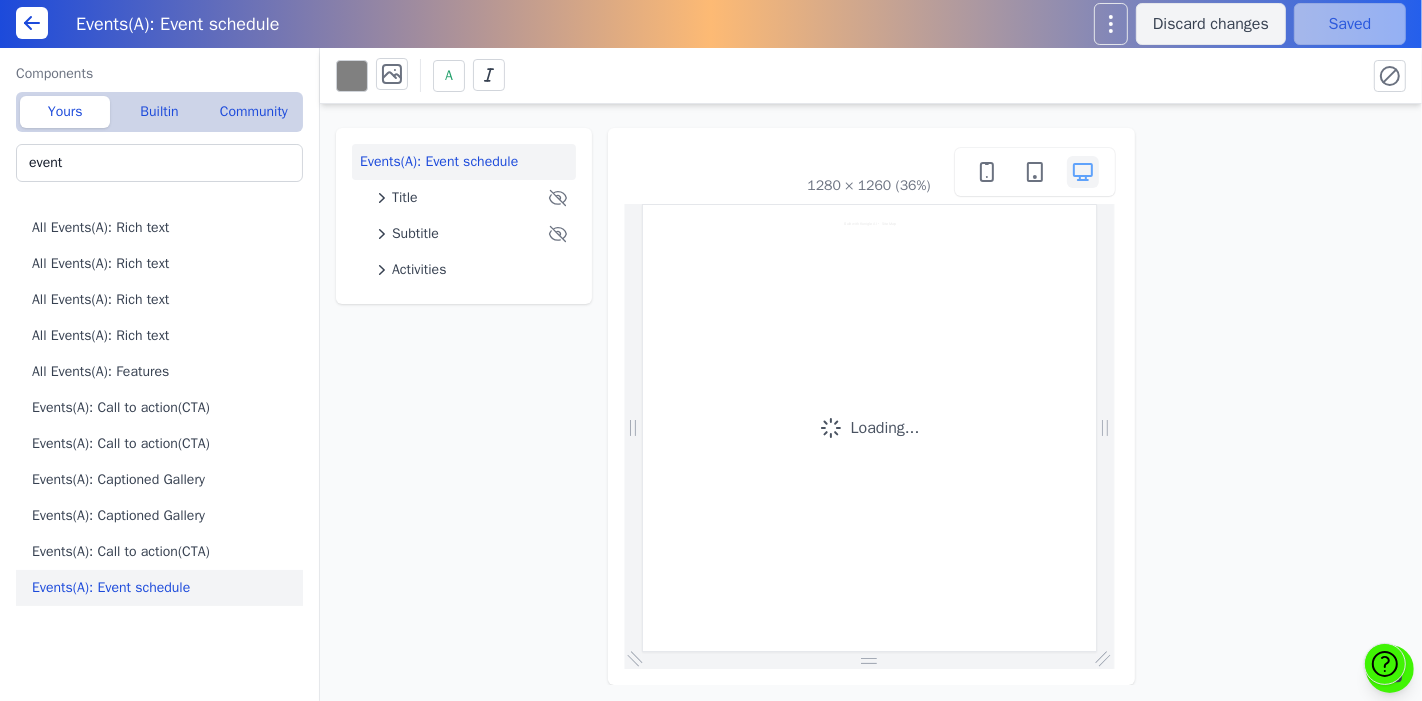 scroll, scrollTop: 0, scrollLeft: 0, axis: both 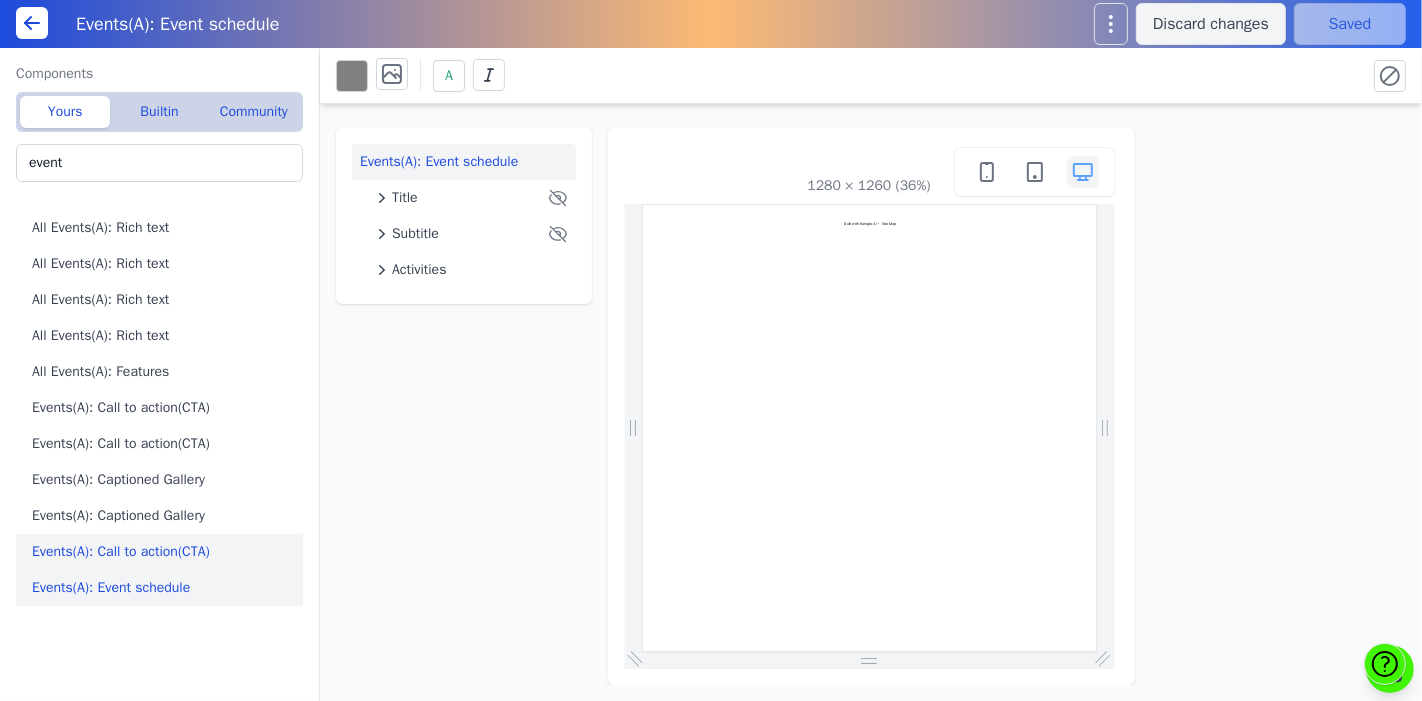 click on "Events(A): Call to action(CTA)" at bounding box center (163, 552) 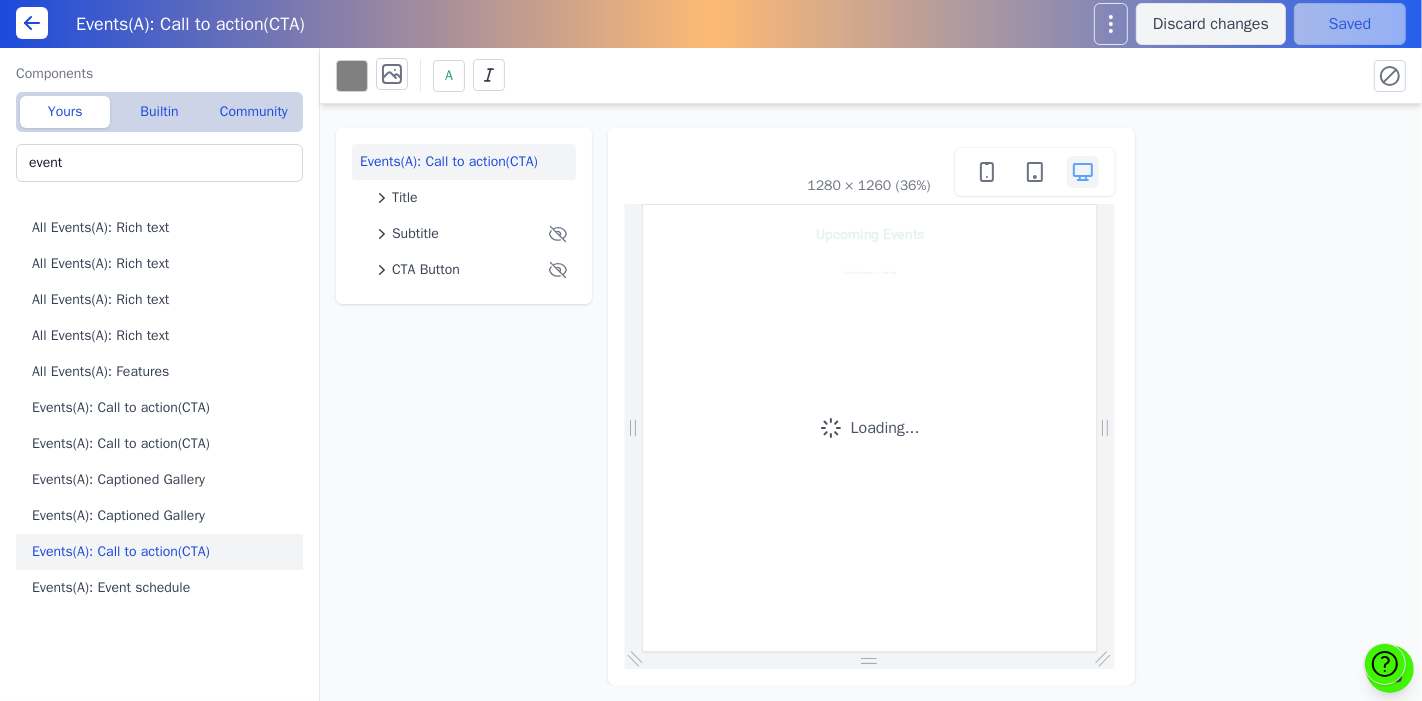 scroll, scrollTop: 0, scrollLeft: 0, axis: both 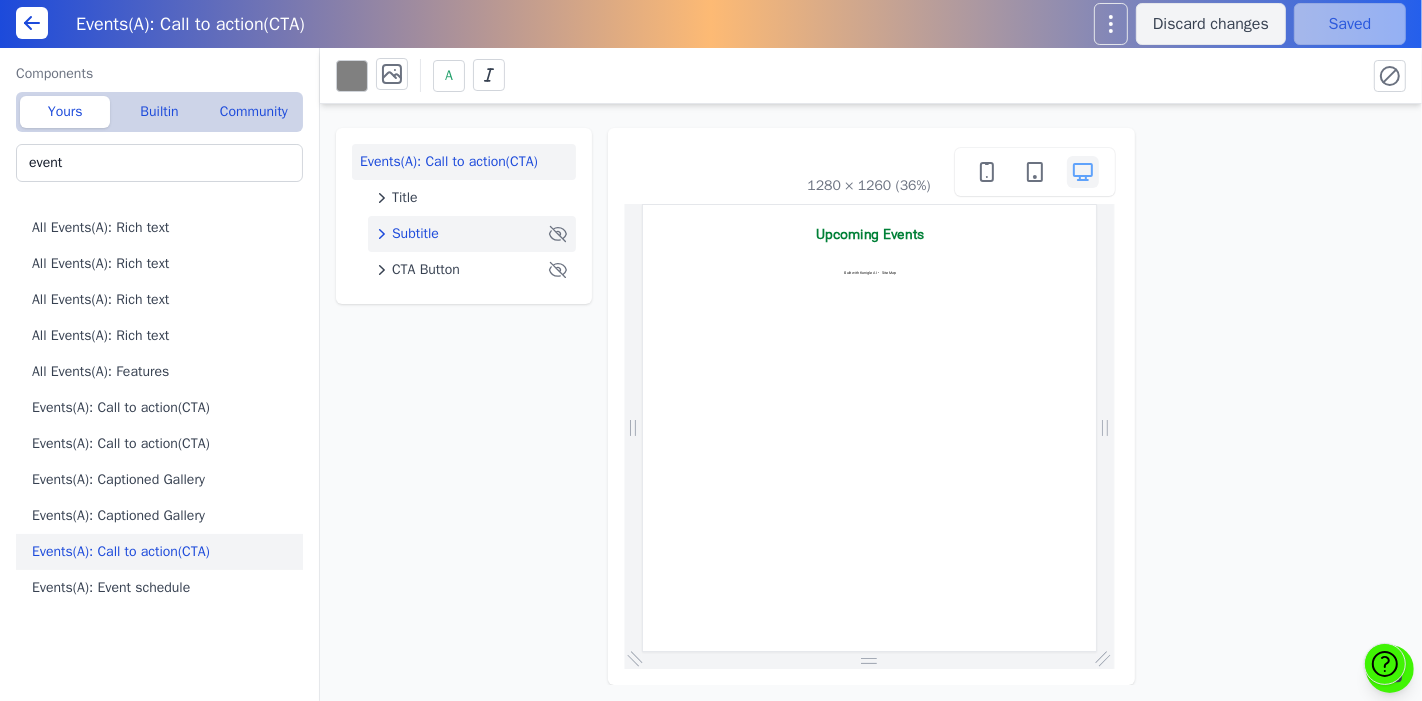 click on "Subtitle" at bounding box center [460, 234] 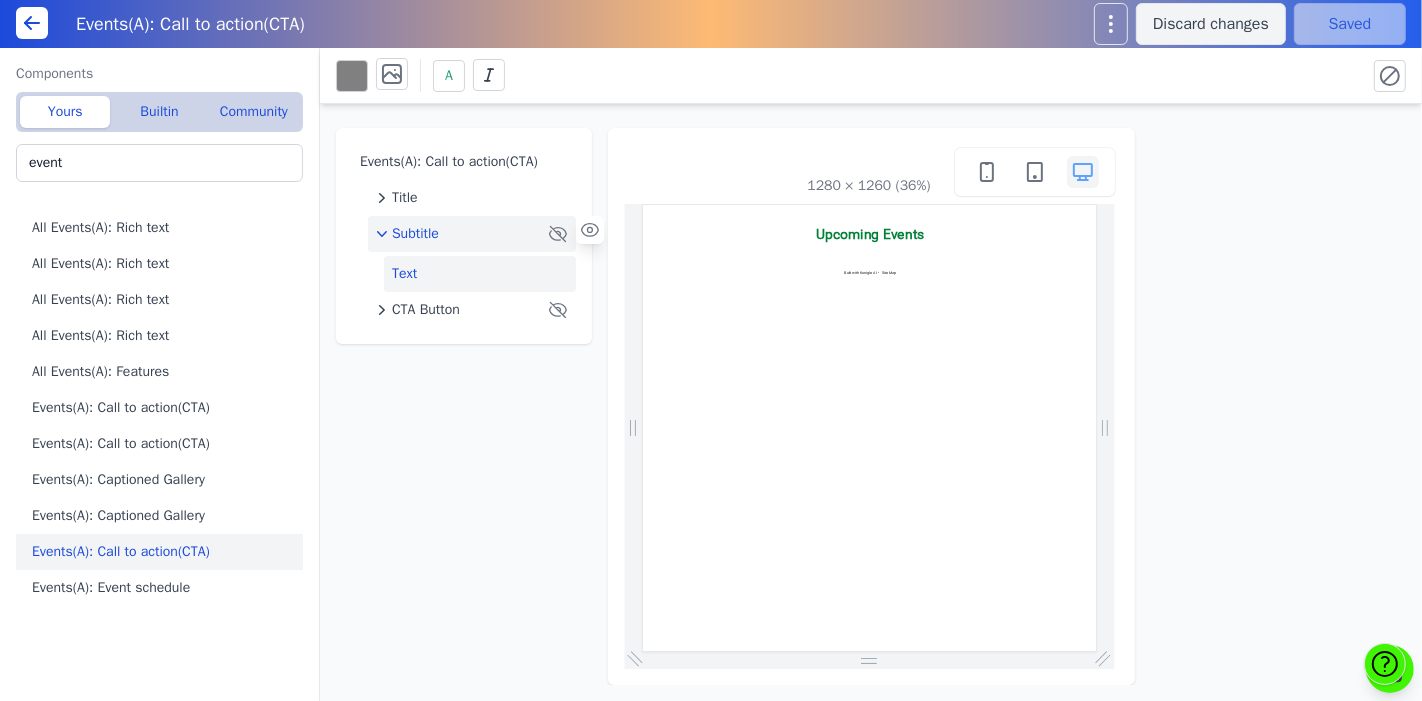 click on "Text" at bounding box center [480, 274] 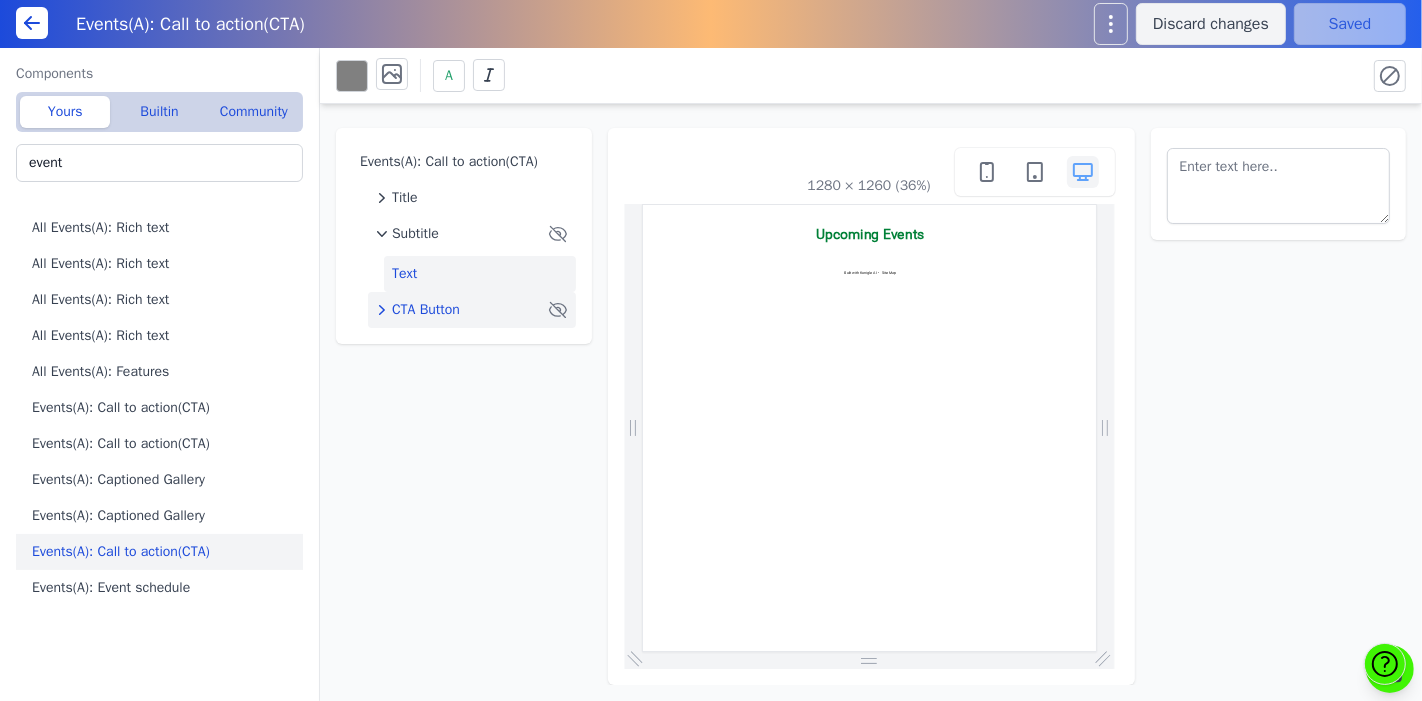 click on "CTA Button" at bounding box center (426, 310) 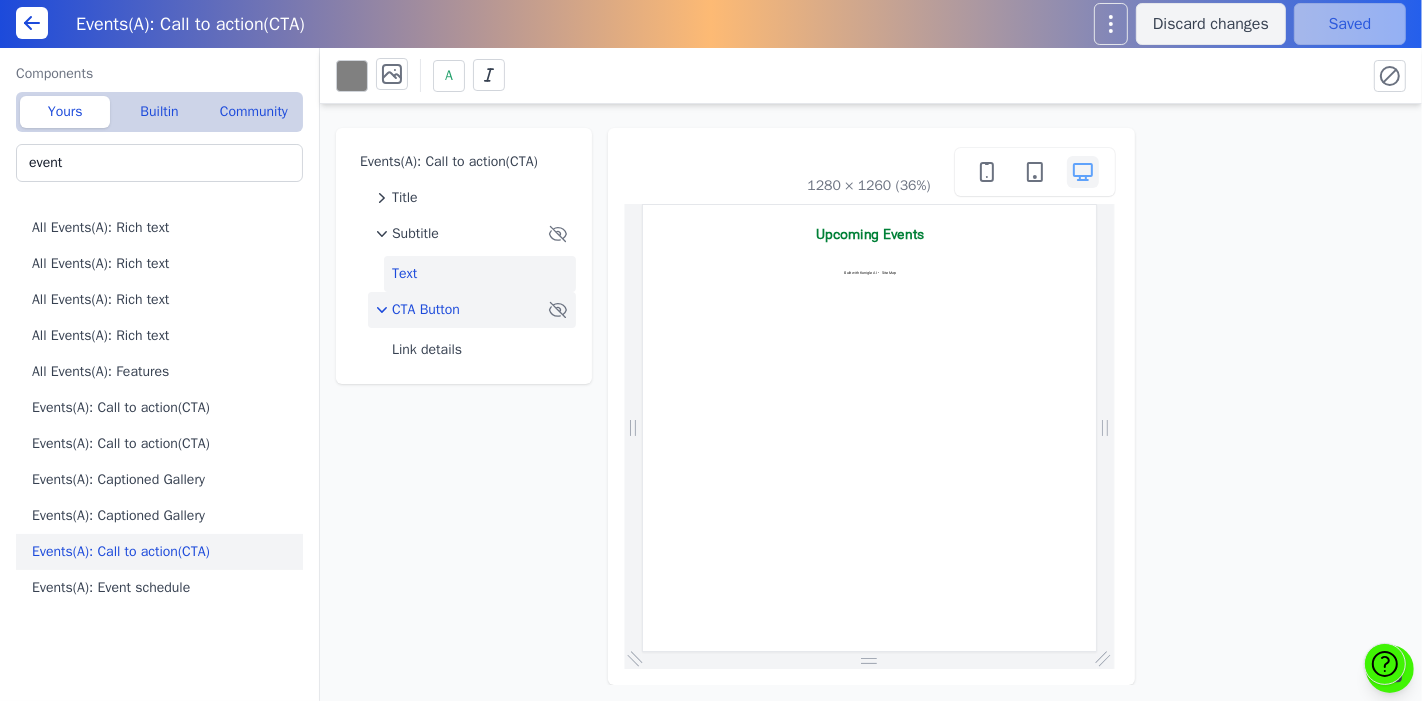 click on "Text" at bounding box center [480, 274] 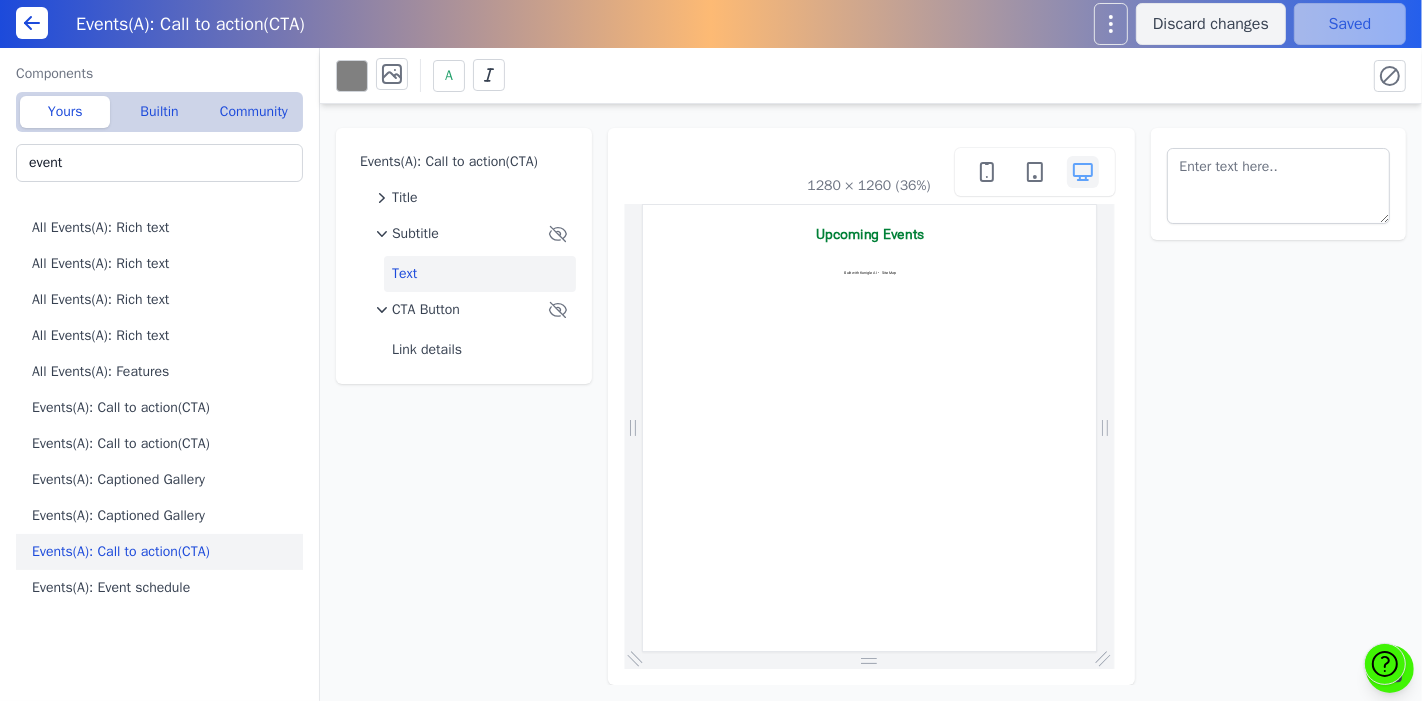 click 